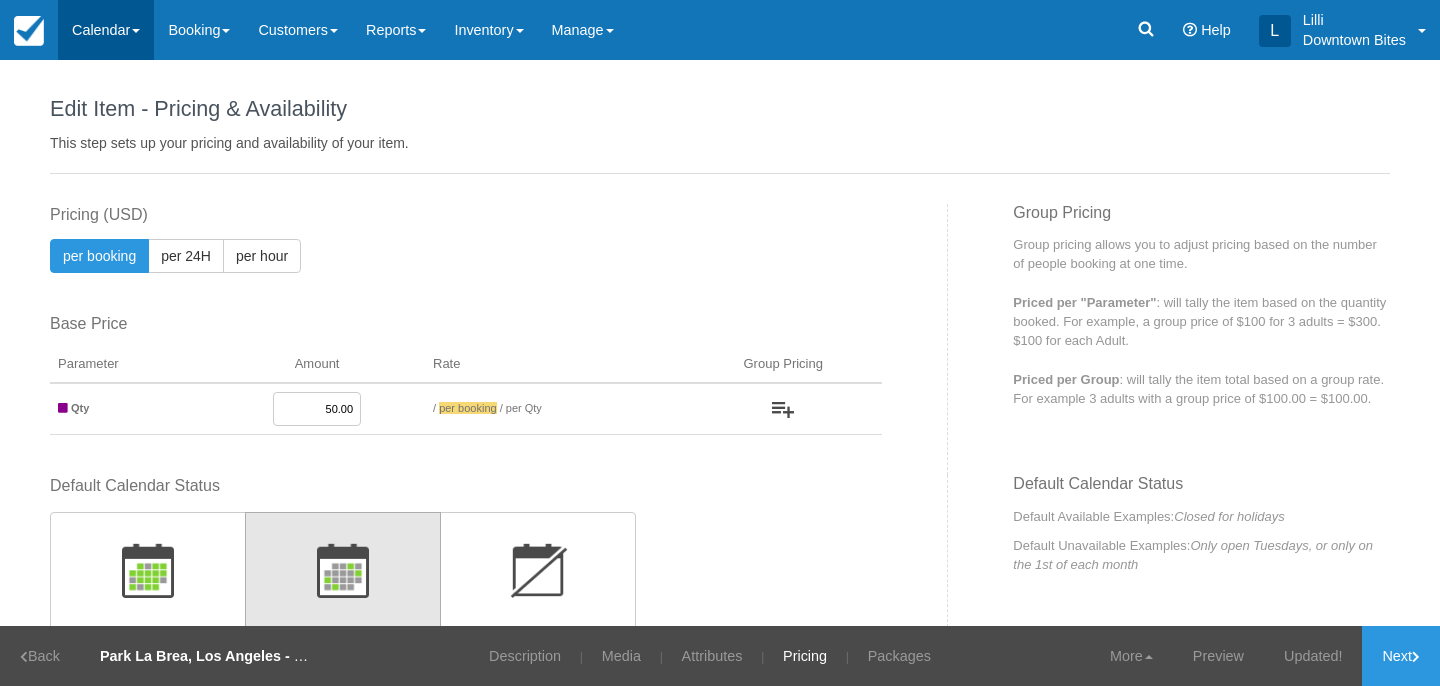 scroll, scrollTop: 0, scrollLeft: 0, axis: both 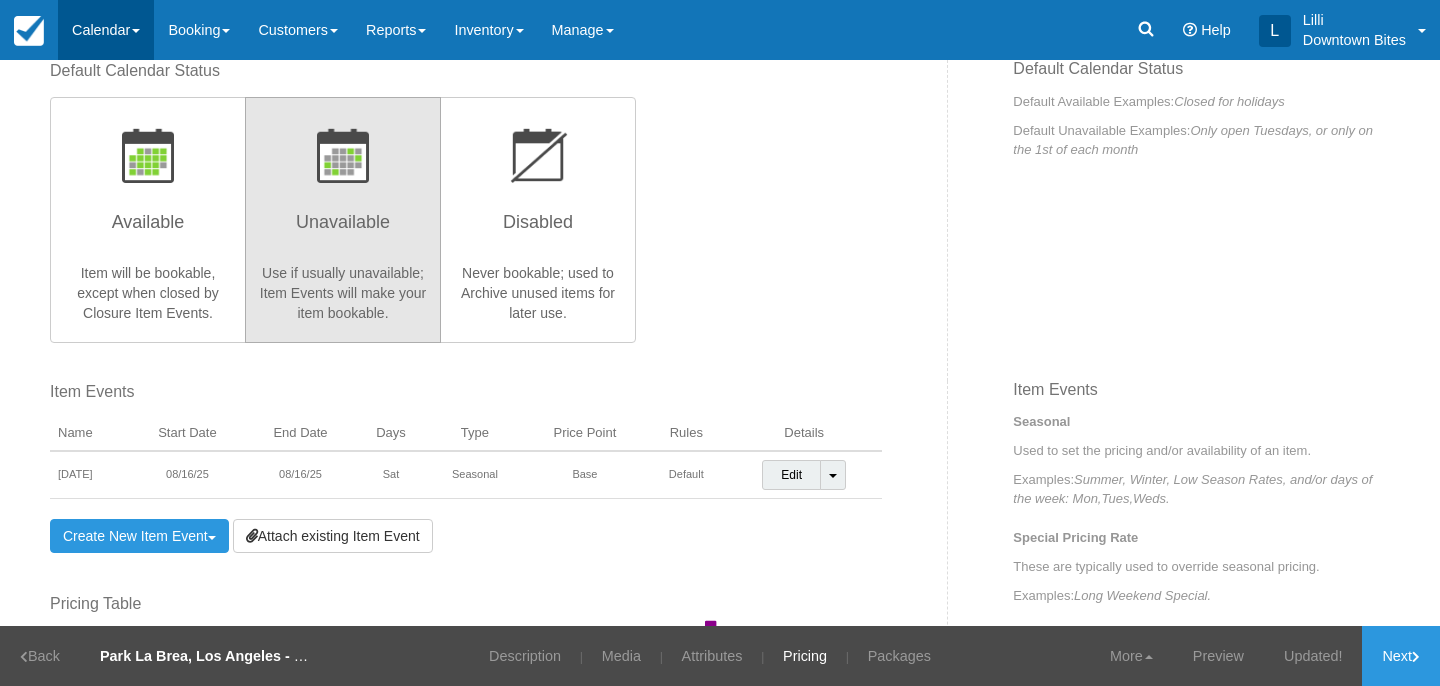 click on "Calendar" at bounding box center [106, 30] 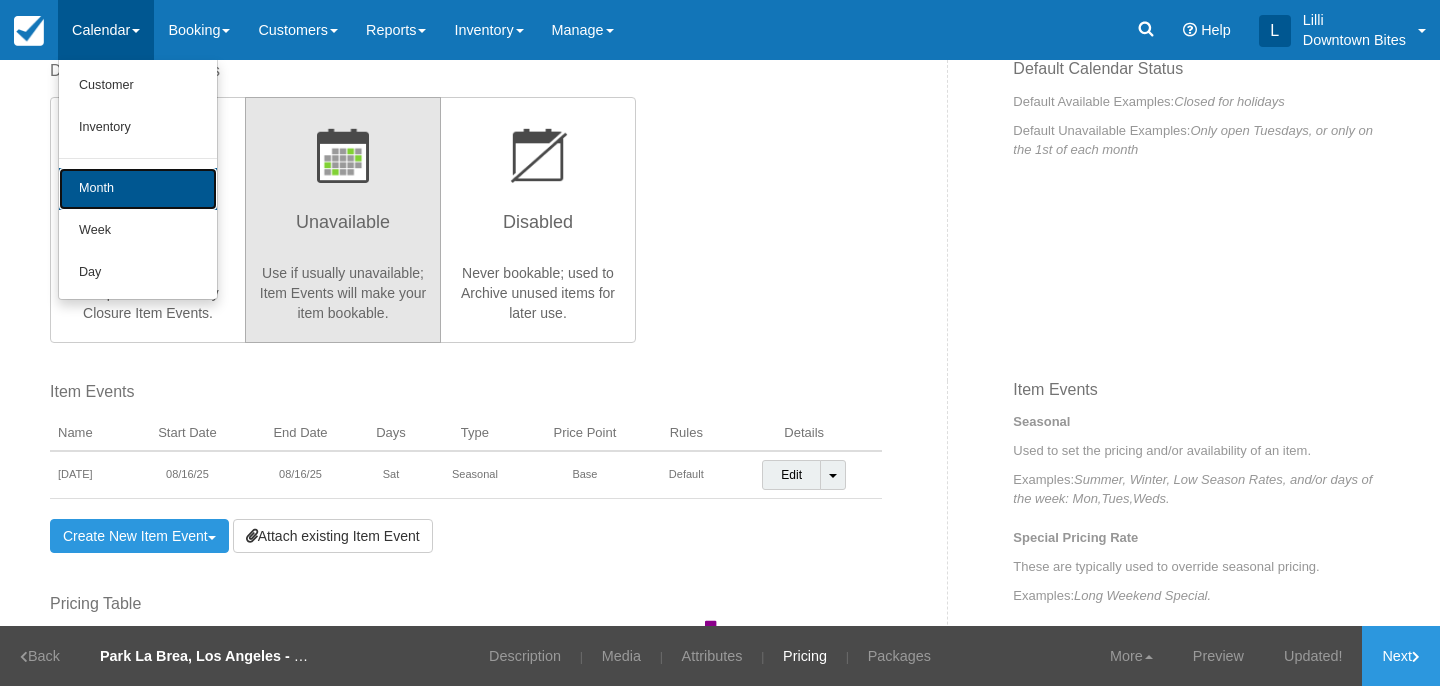 click on "Month" at bounding box center (138, 189) 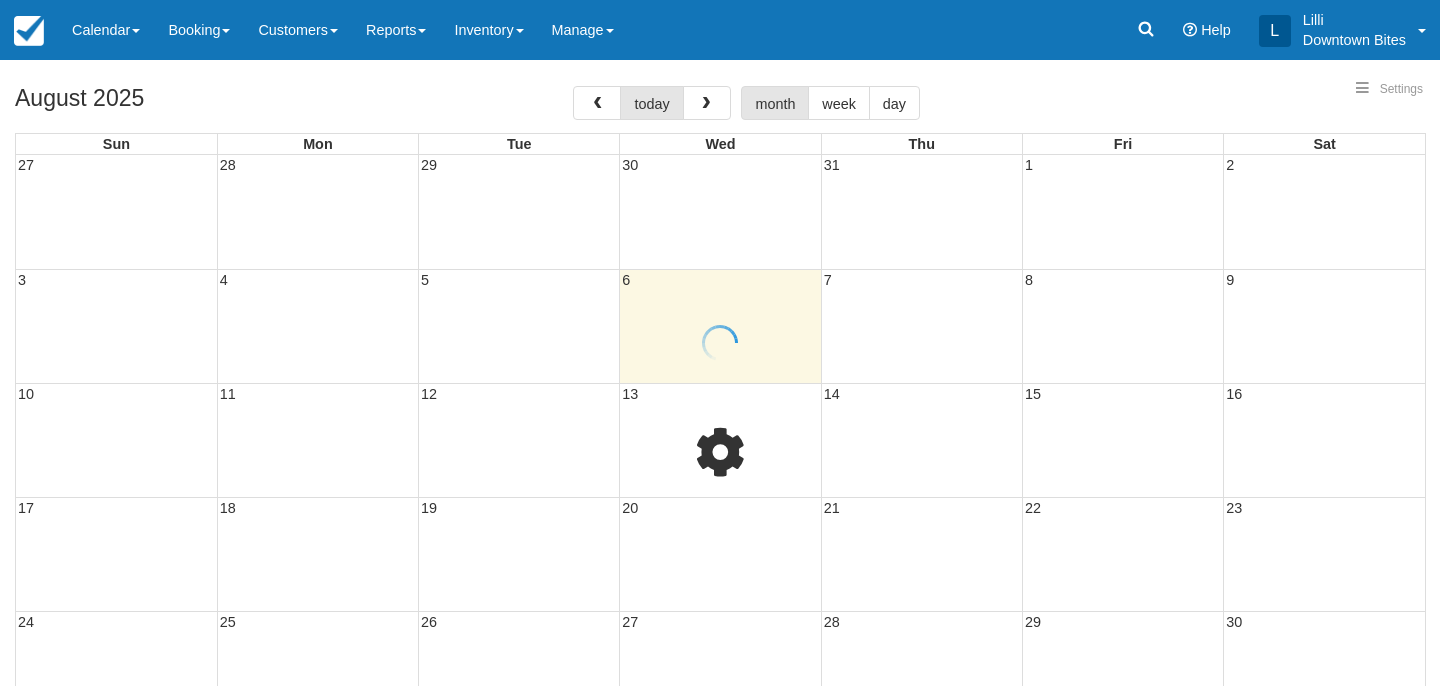 select 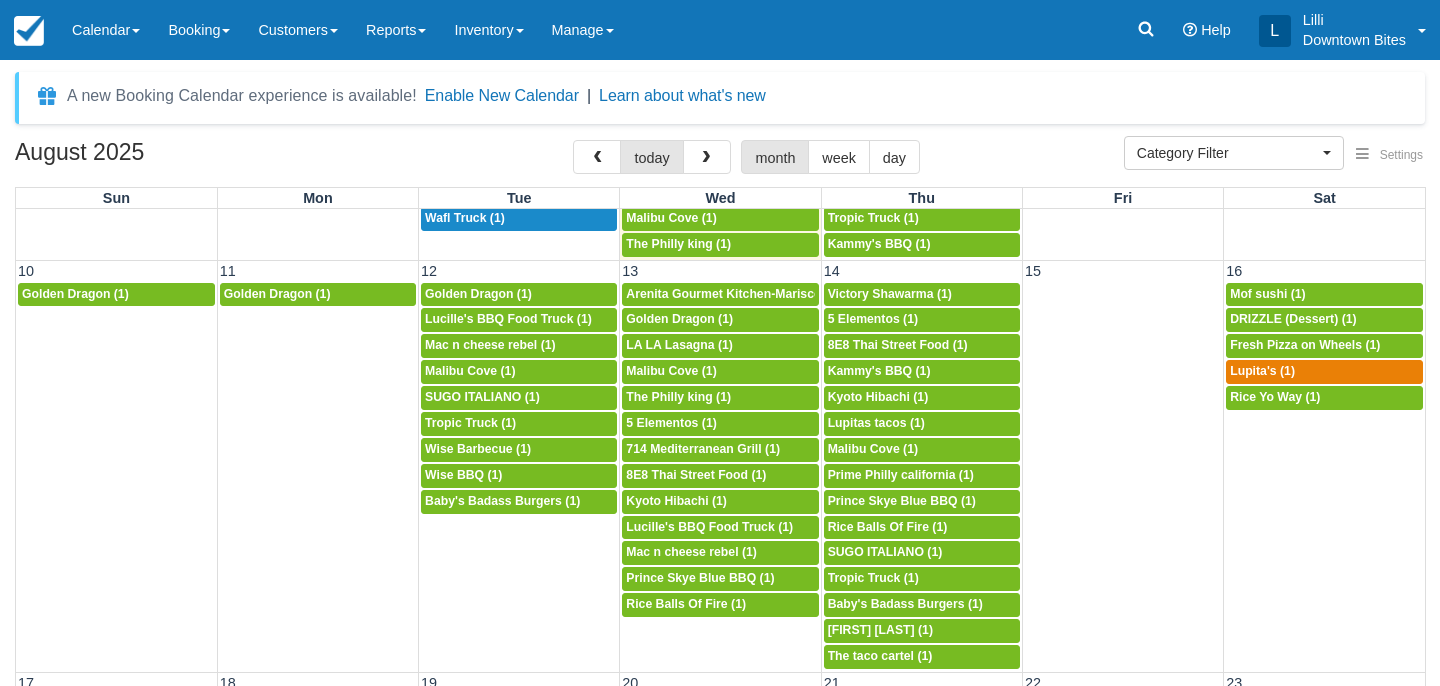 scroll, scrollTop: 627, scrollLeft: 0, axis: vertical 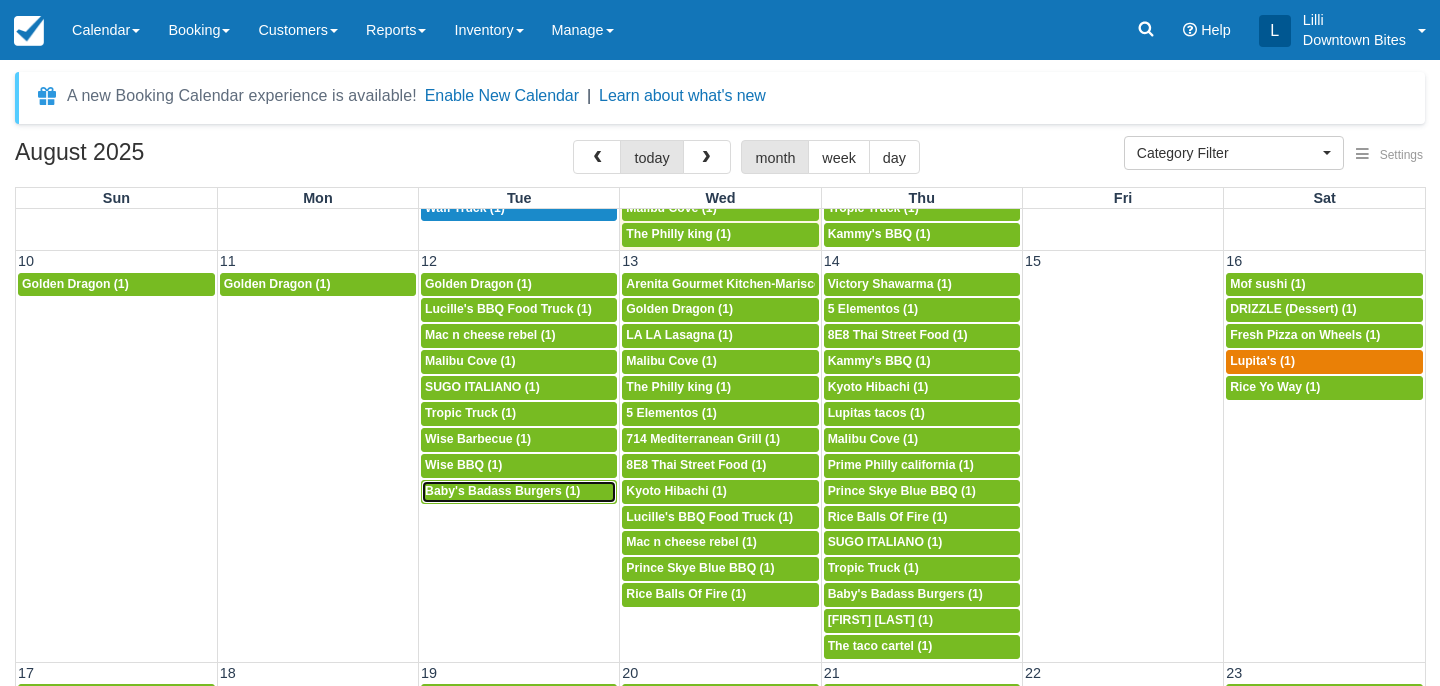 click on "Baby's Badass Burgers (1)" at bounding box center [502, 491] 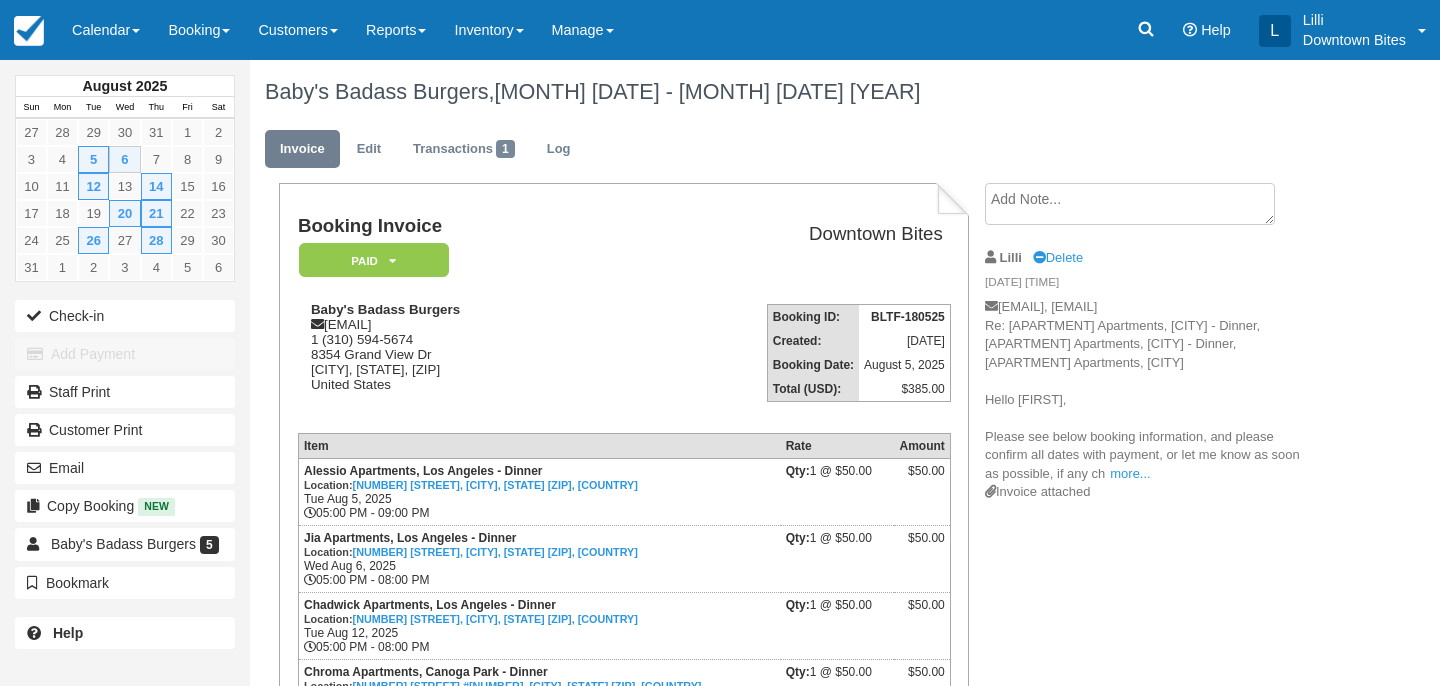 scroll, scrollTop: 0, scrollLeft: 0, axis: both 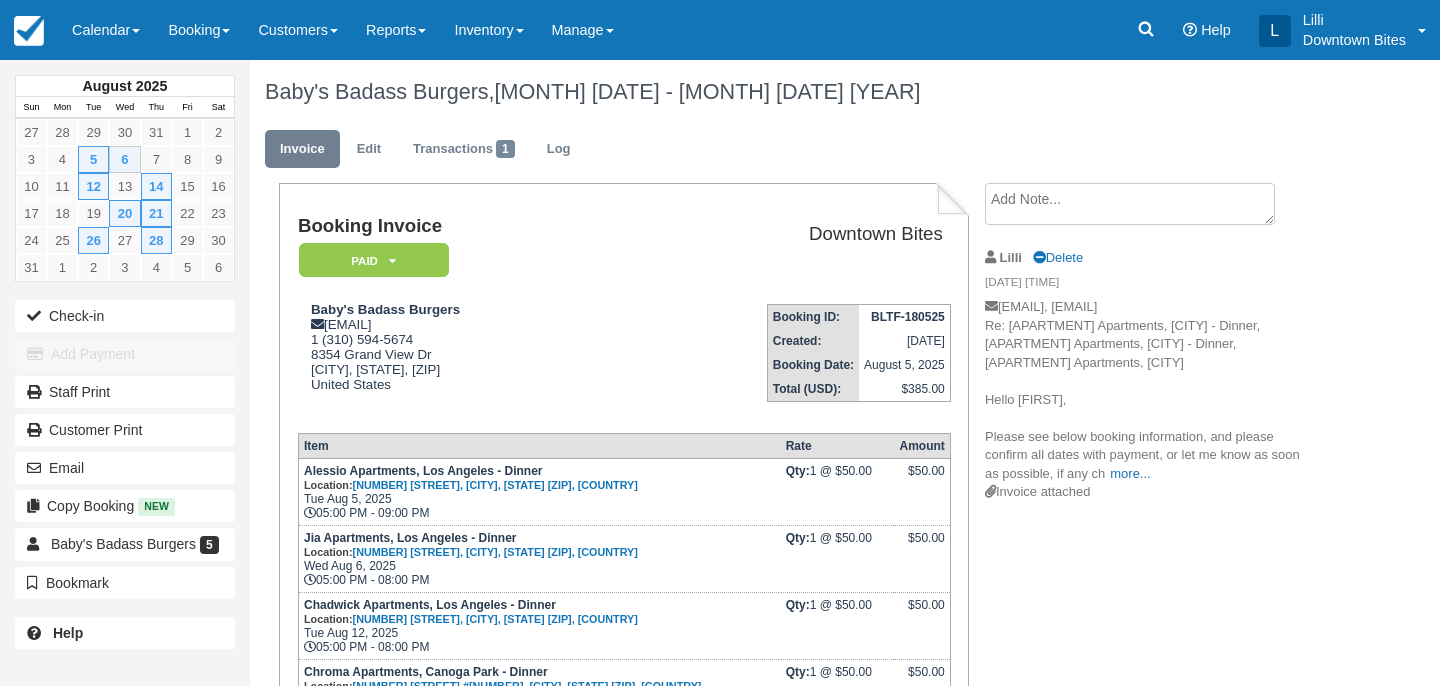 click at bounding box center [1130, 204] 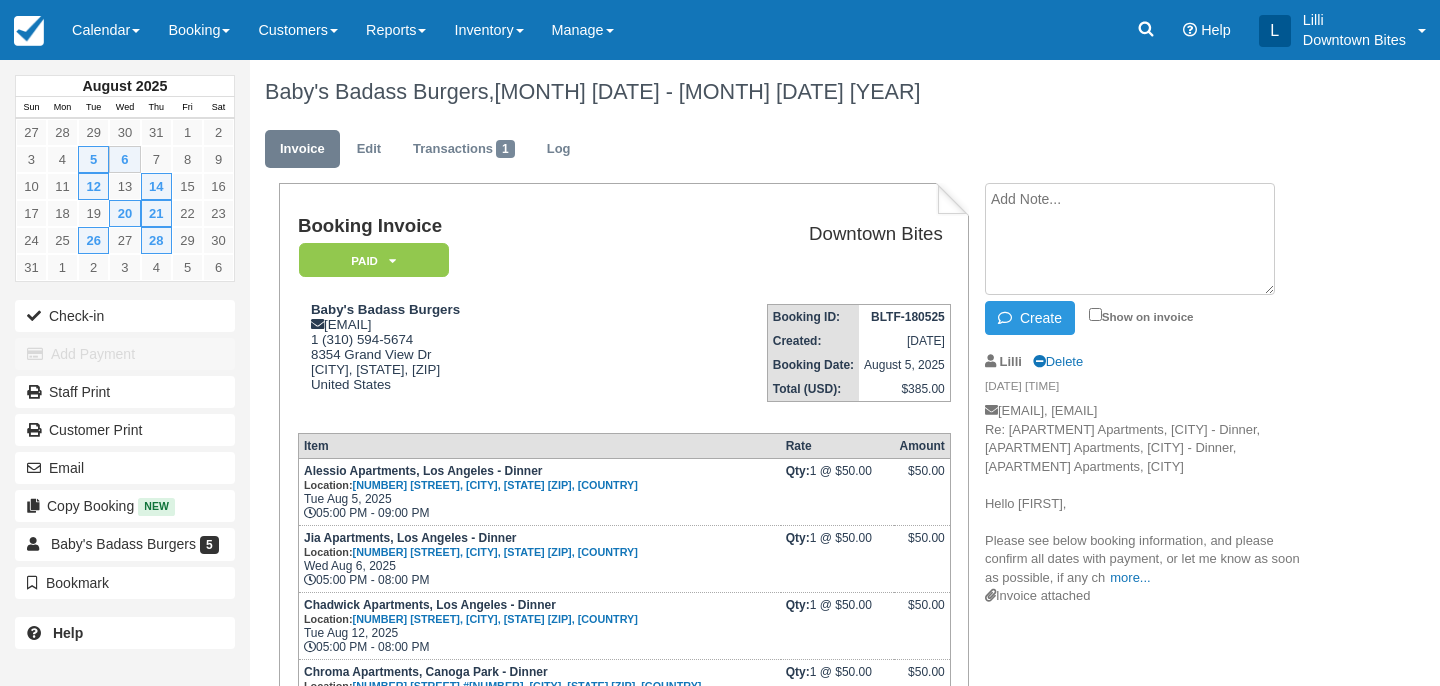 paste on "Re: [PRODUCT] [BRAND]'s Next Week @ [NAME] [DATE]
External
Inbox
[FIRST] [LAST]
[TIME] ([DURATION] ago)
to me, [FIRST]
Hi [FIRST], I was unable to find another cover. We will just take the credit for this and you can find the cover. Thanks
photo
[FIRST] [LAST].
Owner, [BRAND] [BRAND], [CITY].
icon ([PHONE])
icon [EMAIL]
icon [NUMBER] [STREET], [FLOOR] [CITY], [STATE] [ZIP]" 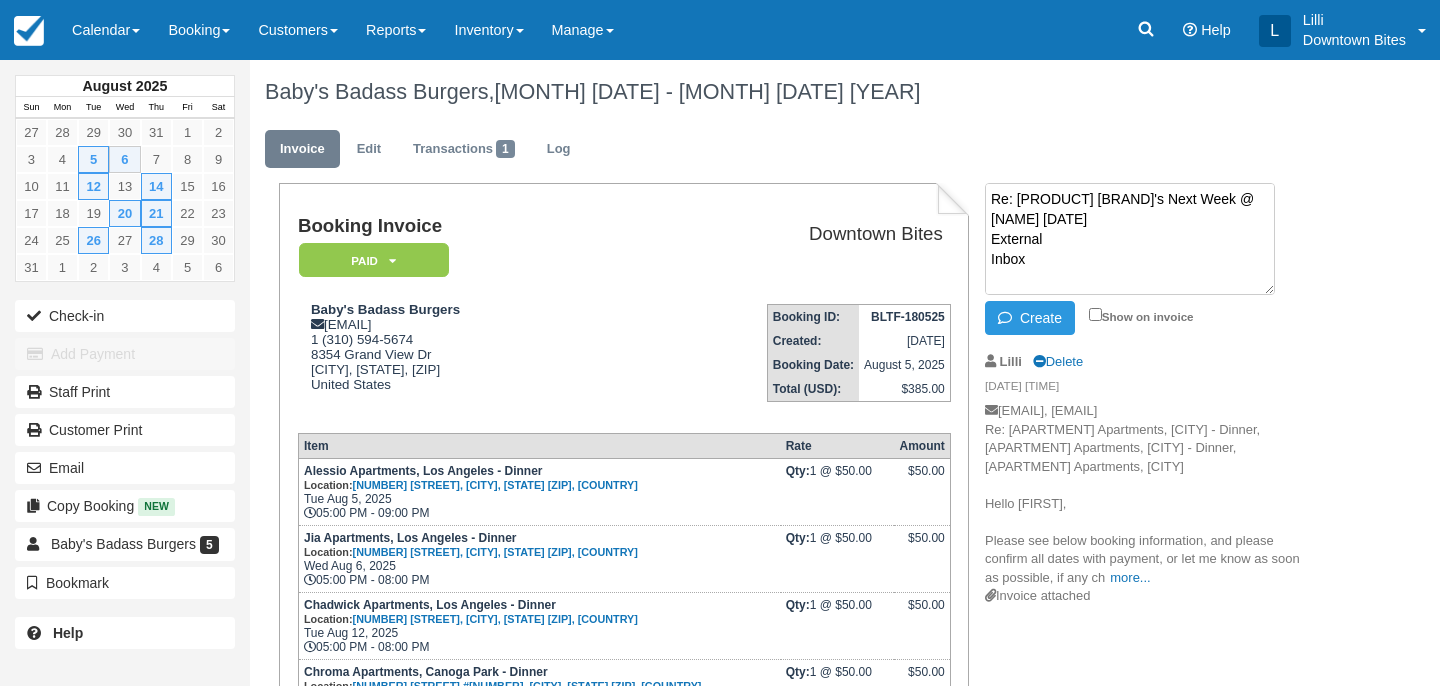 scroll, scrollTop: 413, scrollLeft: 0, axis: vertical 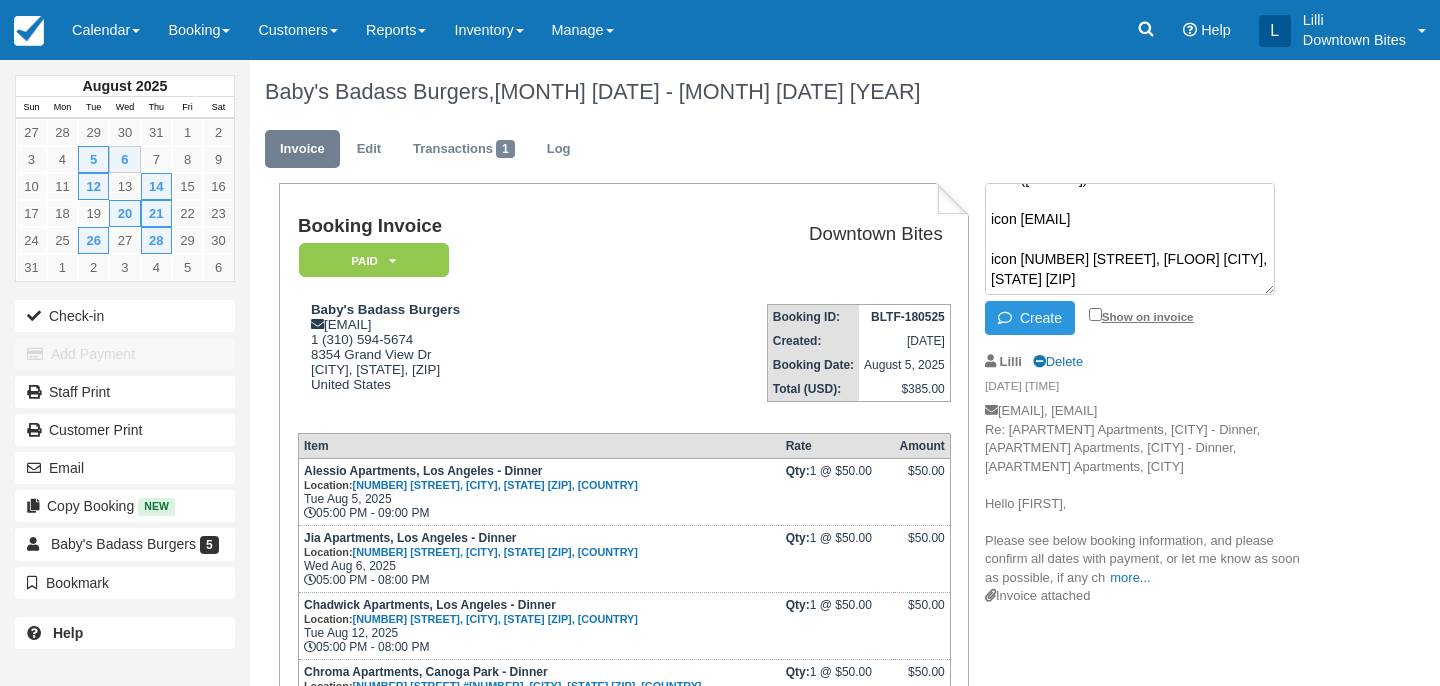 type on "Re: [PRODUCT] [BRAND]'s Next Week @ [NAME] [DATE]
External
Inbox
[FIRST] [LAST]
[TIME] ([DURATION] ago)
to me, [FIRST]
Hi [FIRST], I was unable to find another cover. We will just take the credit for this and you can find the cover. Thanks
photo
[FIRST] [LAST].
Owner, [BRAND] [BRAND], [CITY].
icon ([PHONE])
icon [EMAIL]
icon [NUMBER] [STREET], [FLOOR] [CITY], [STATE] [ZIP]" 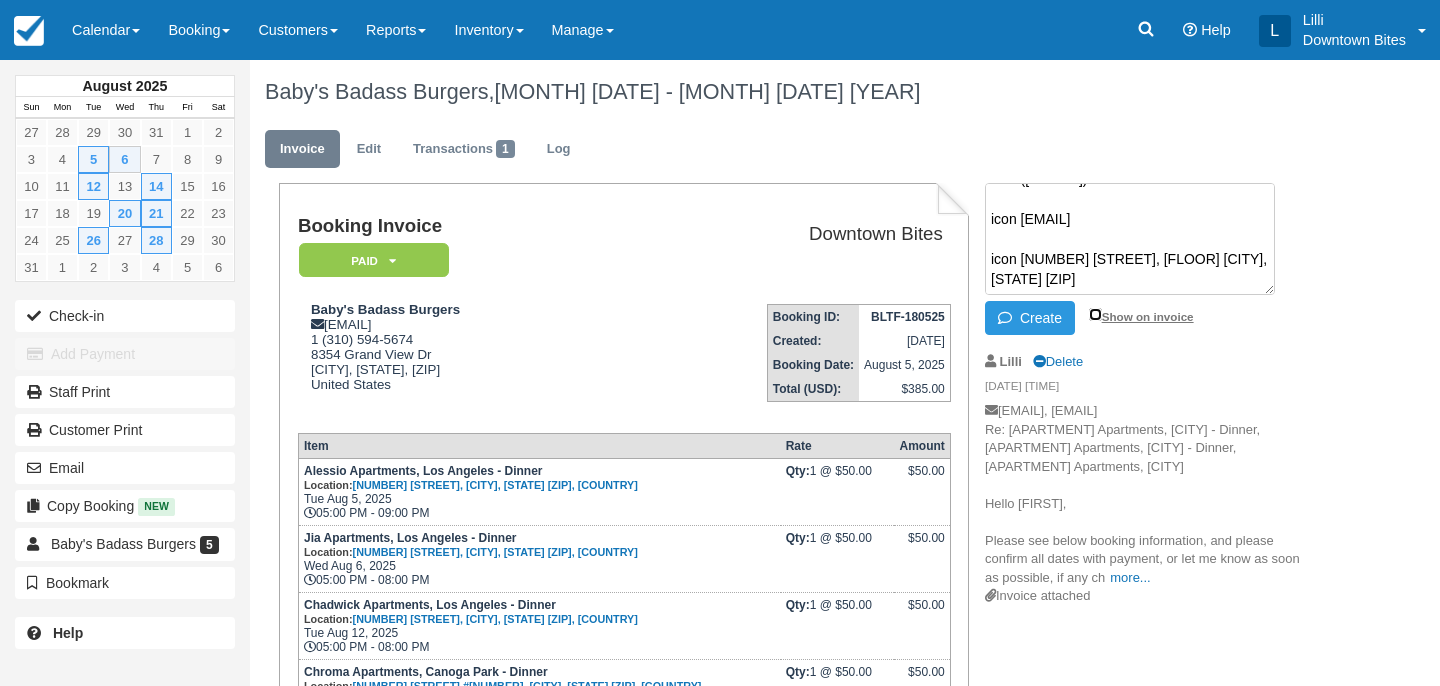 click on "Show on invoice" at bounding box center [1095, 314] 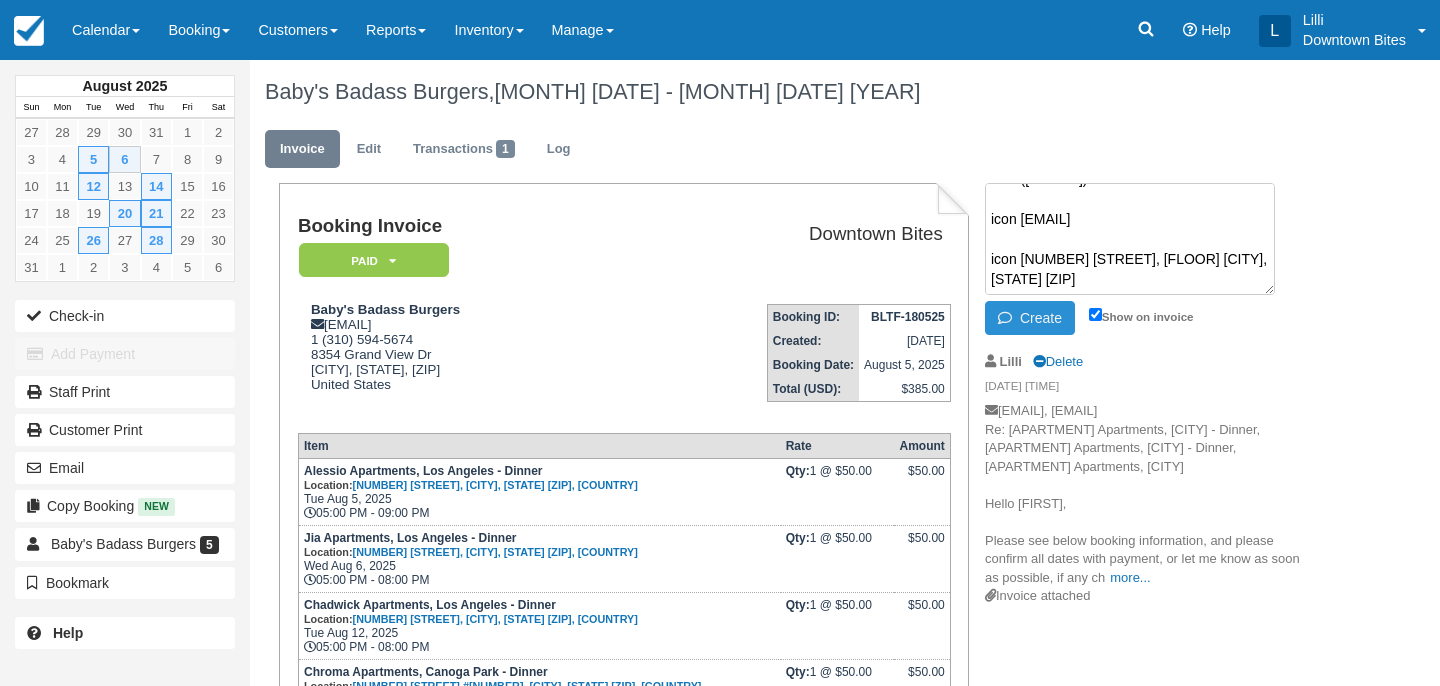 click on "Create" at bounding box center [1030, 318] 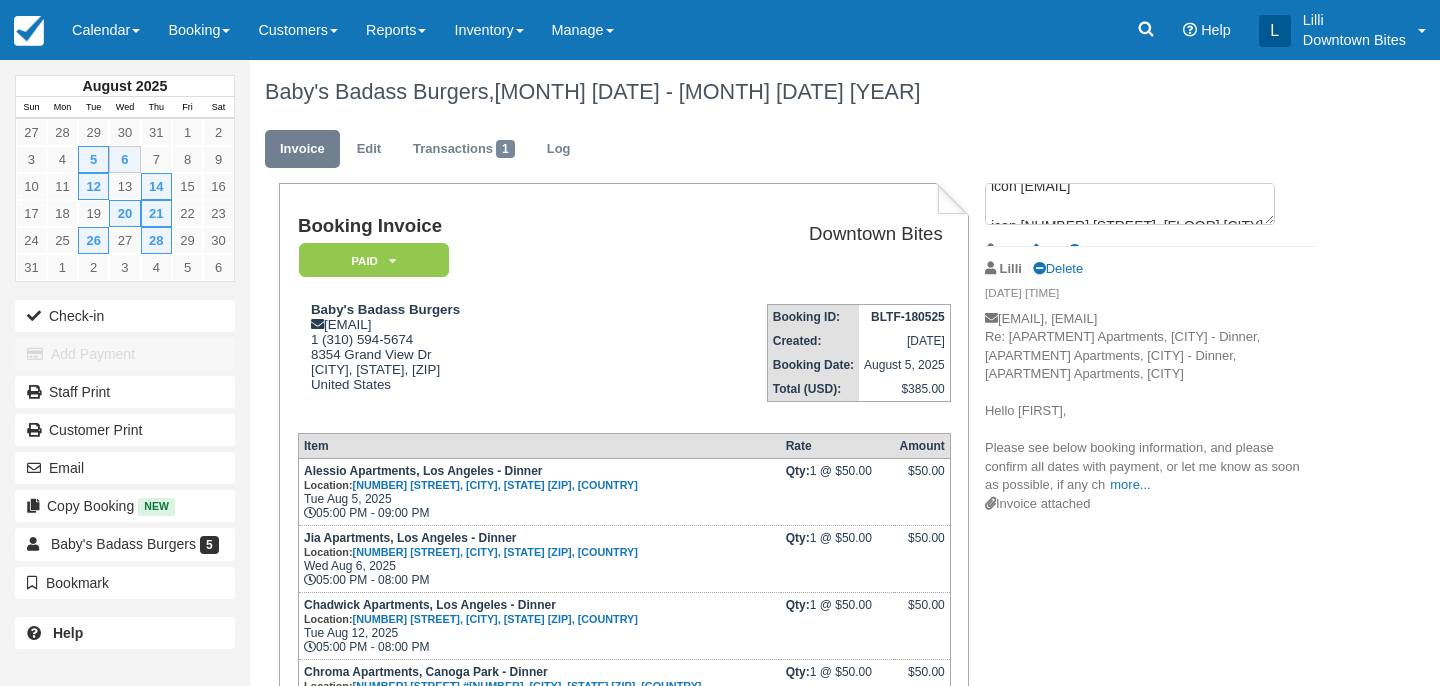 scroll, scrollTop: 0, scrollLeft: 0, axis: both 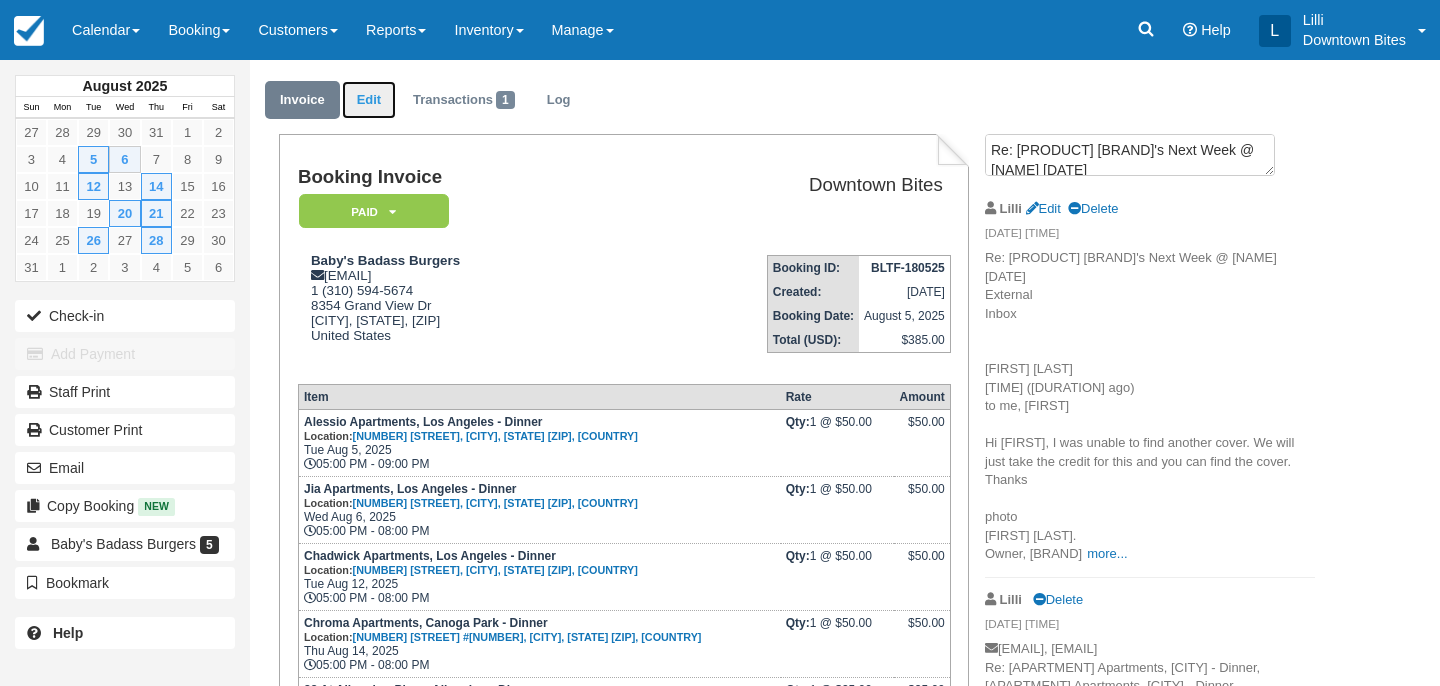 click on "Edit" at bounding box center [369, 100] 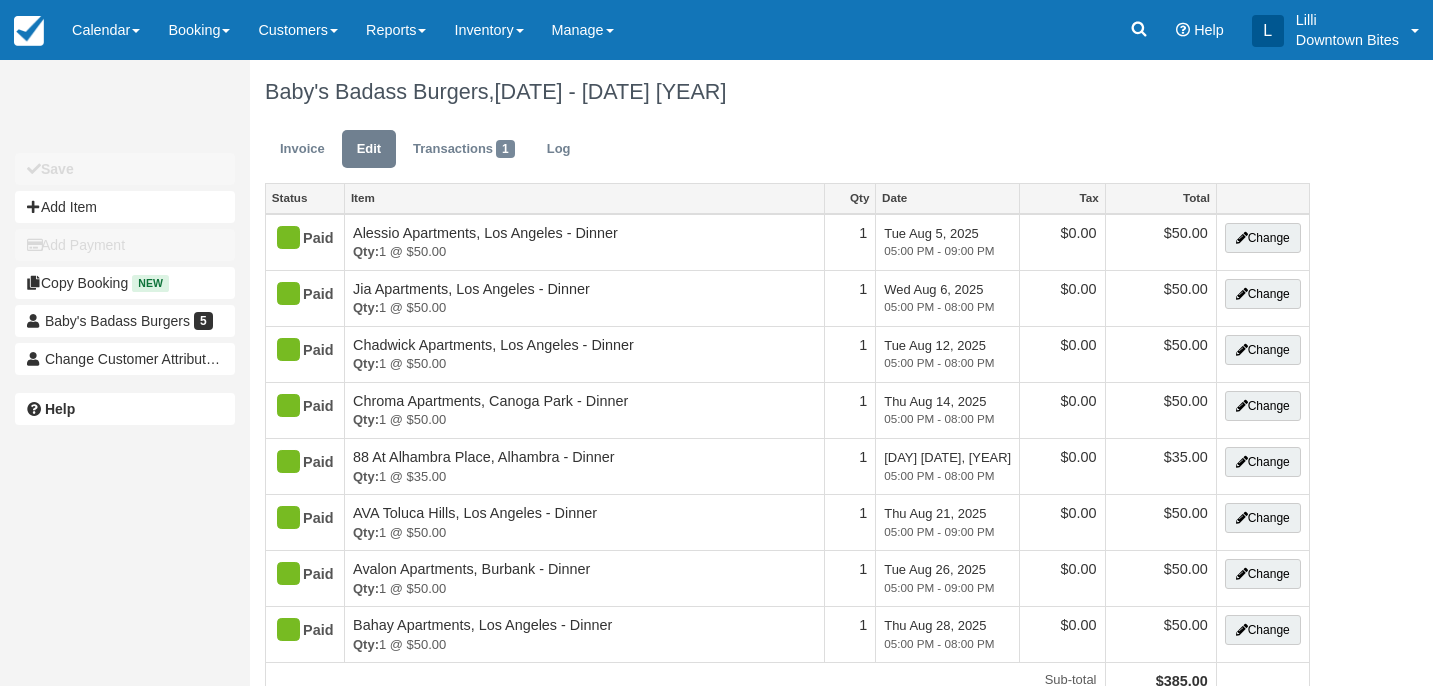 type on "[PHONE]" 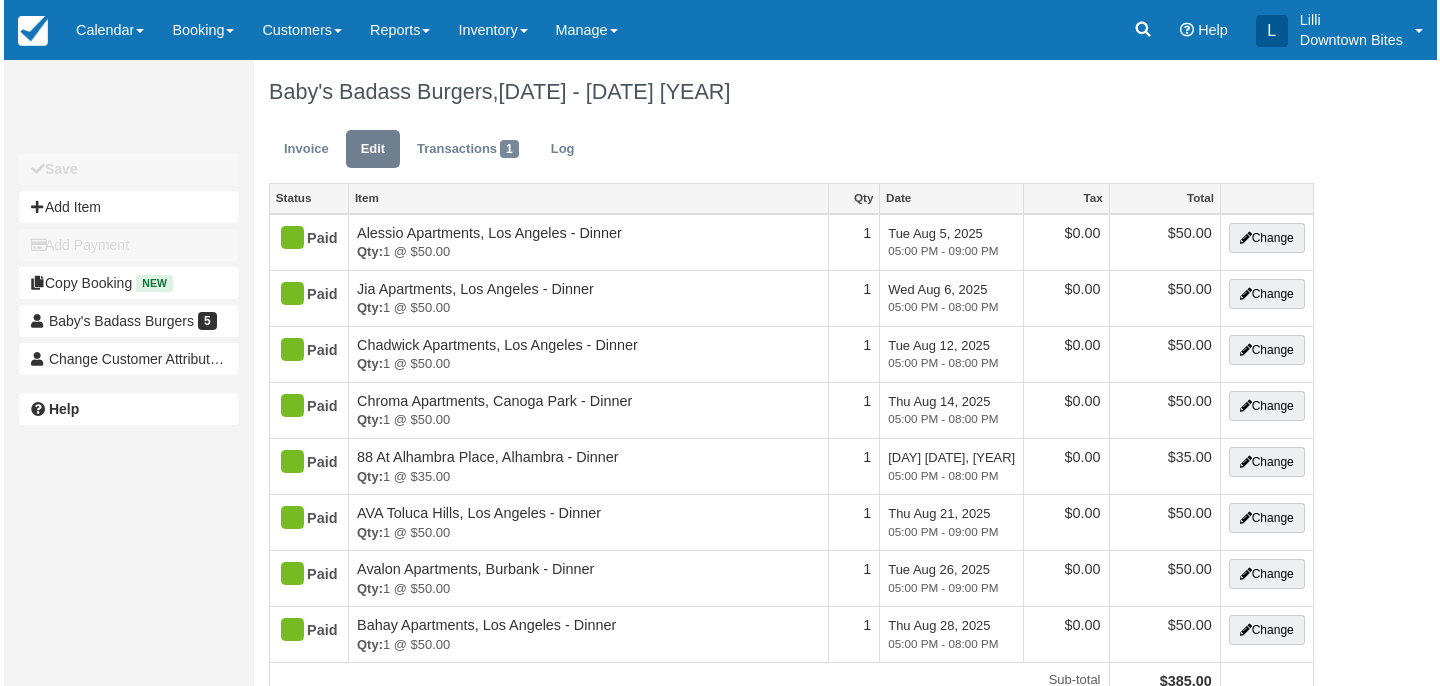 scroll, scrollTop: 0, scrollLeft: 0, axis: both 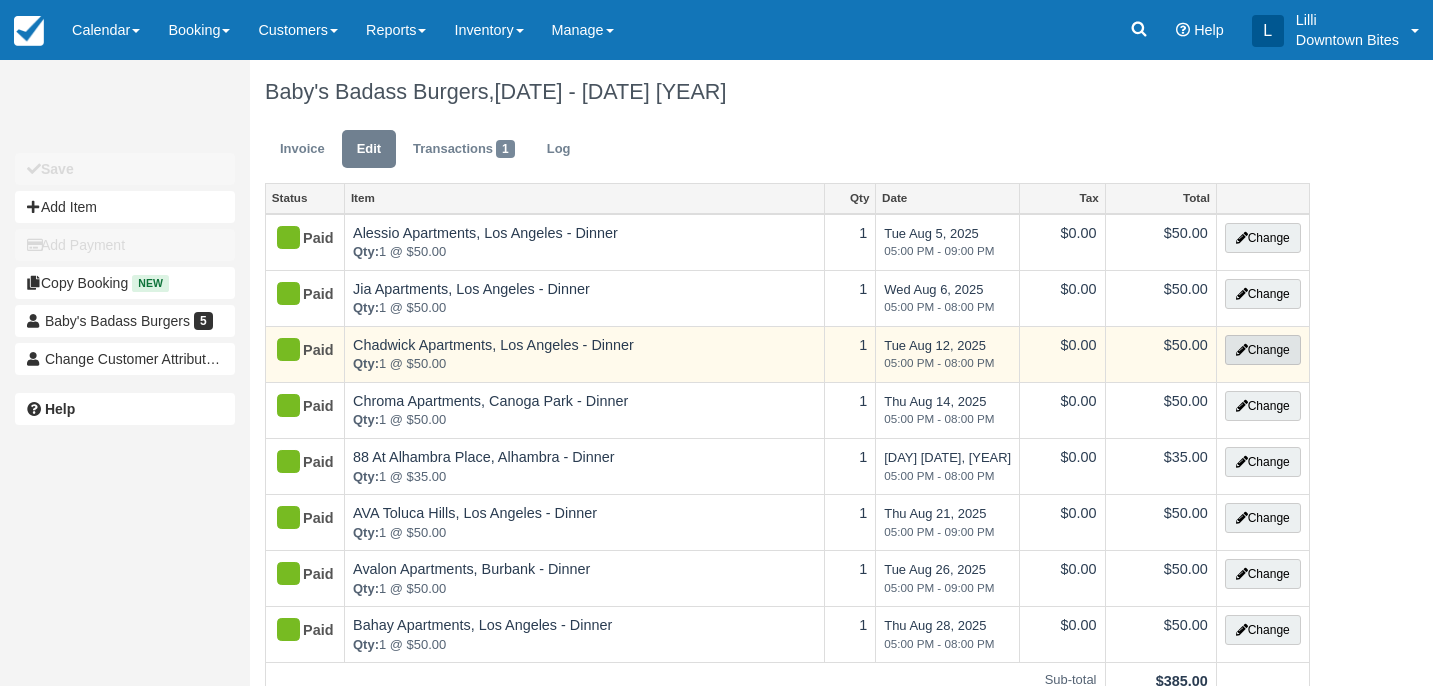 click on "Change" at bounding box center (1263, 350) 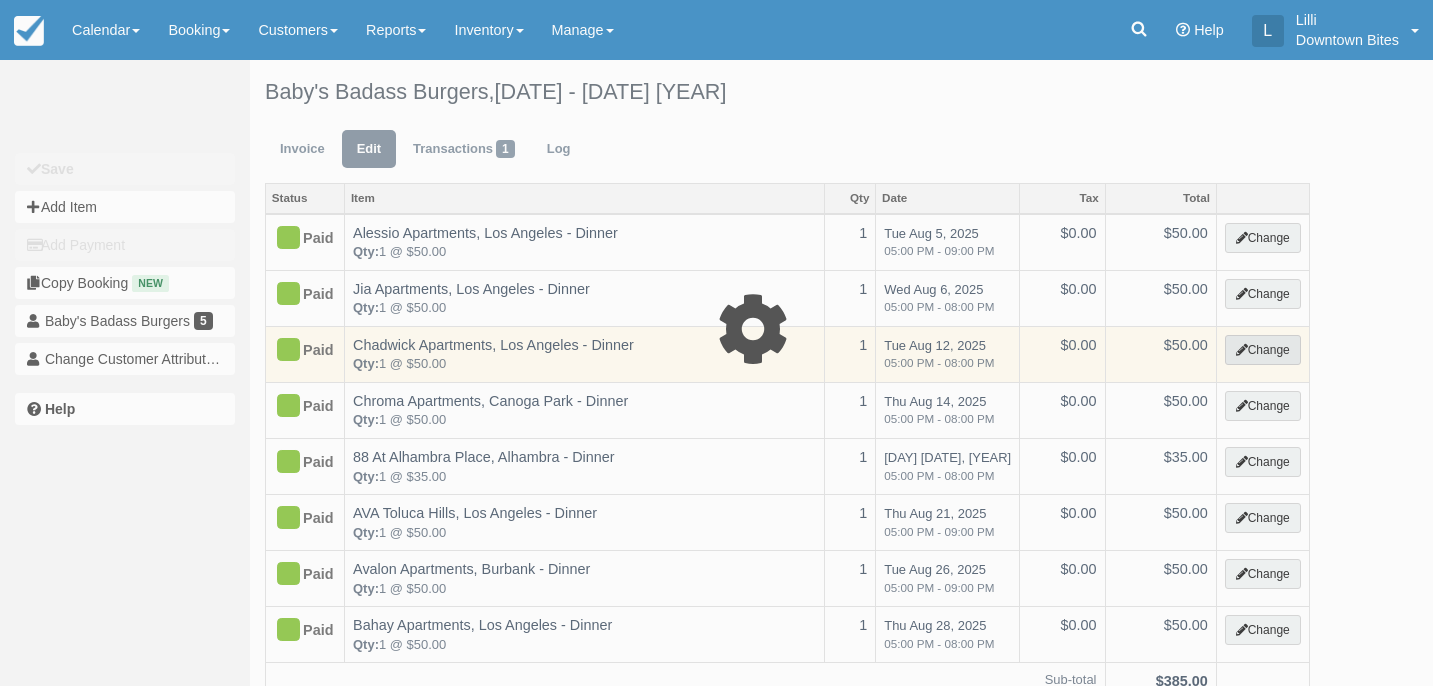 select on "2" 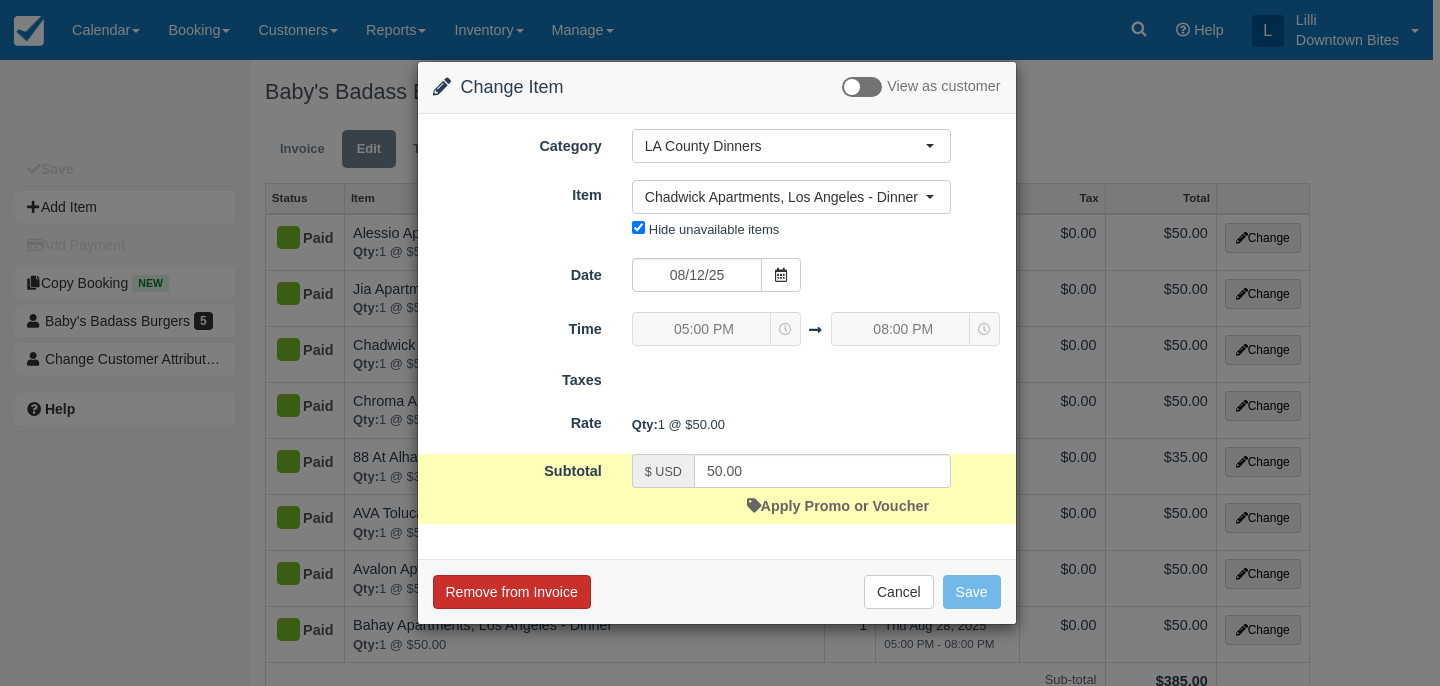 click on "Remove from Invoice" at bounding box center (512, 592) 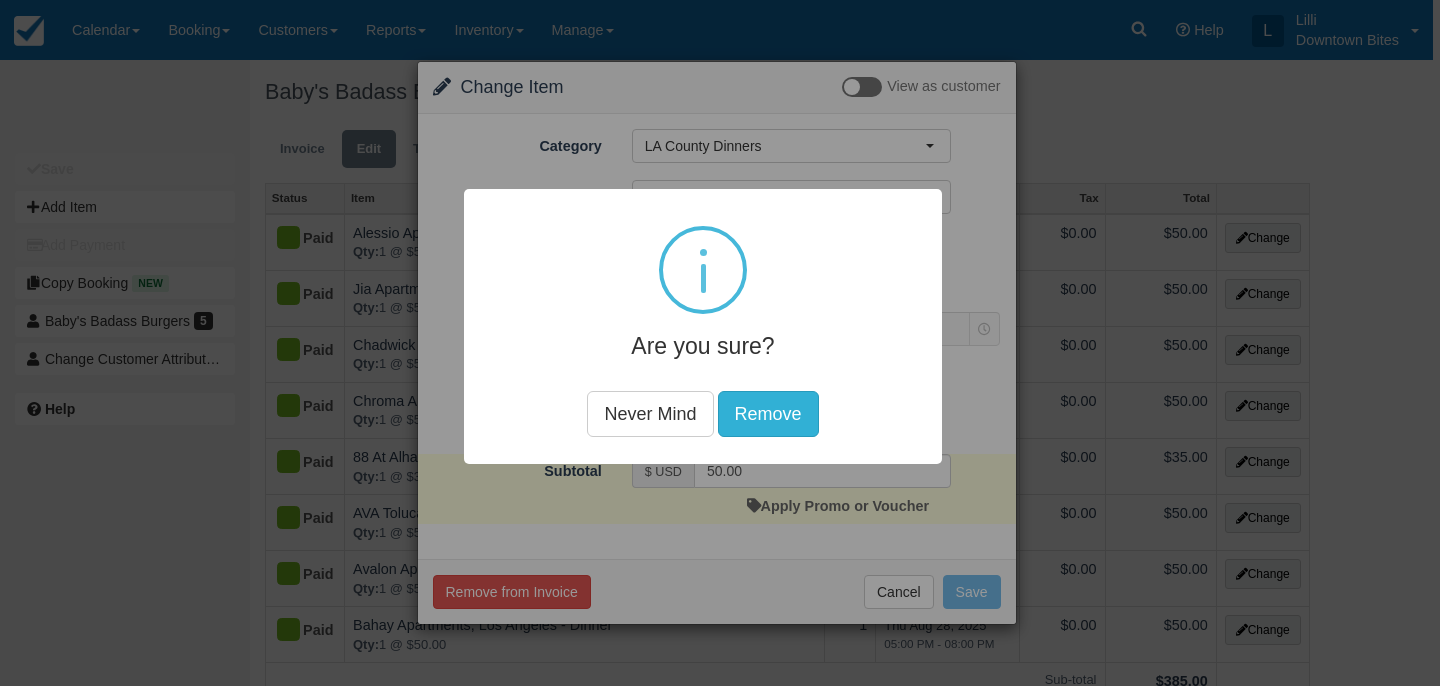 click on "Remove" at bounding box center [768, 414] 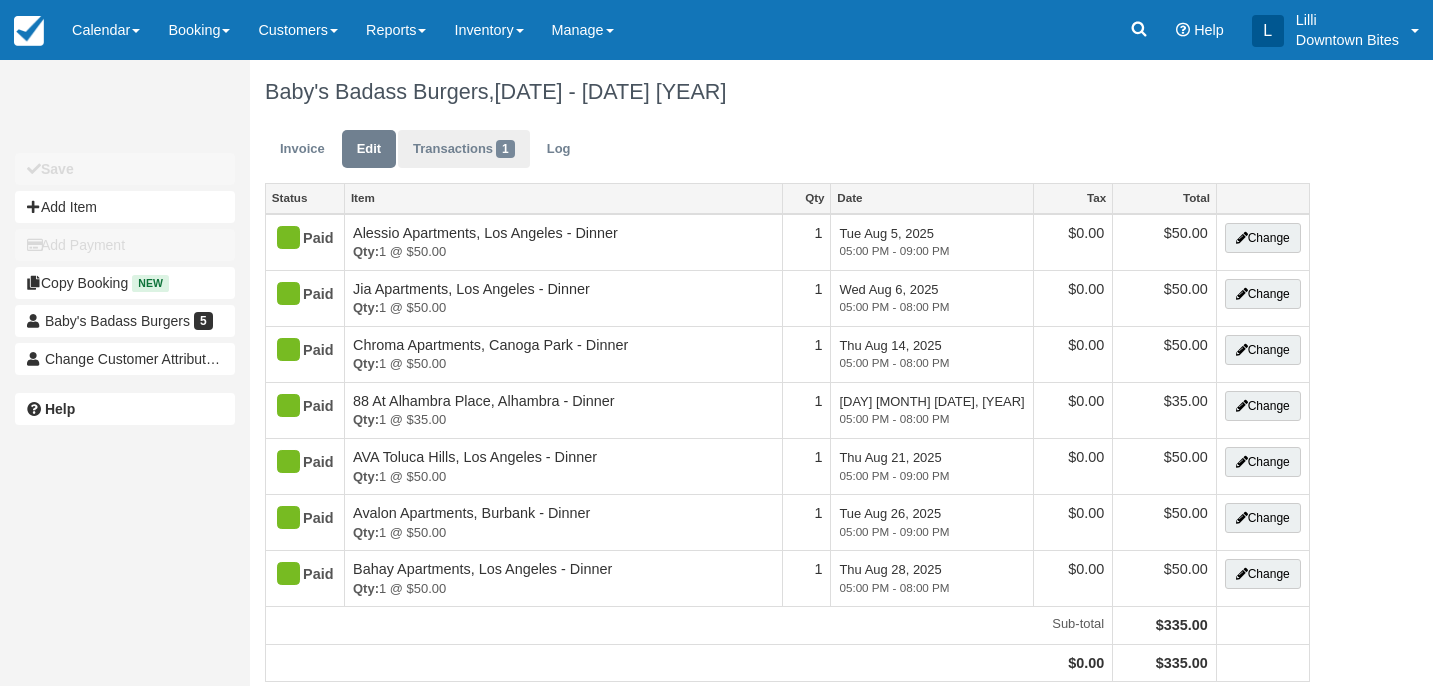 scroll, scrollTop: 0, scrollLeft: 0, axis: both 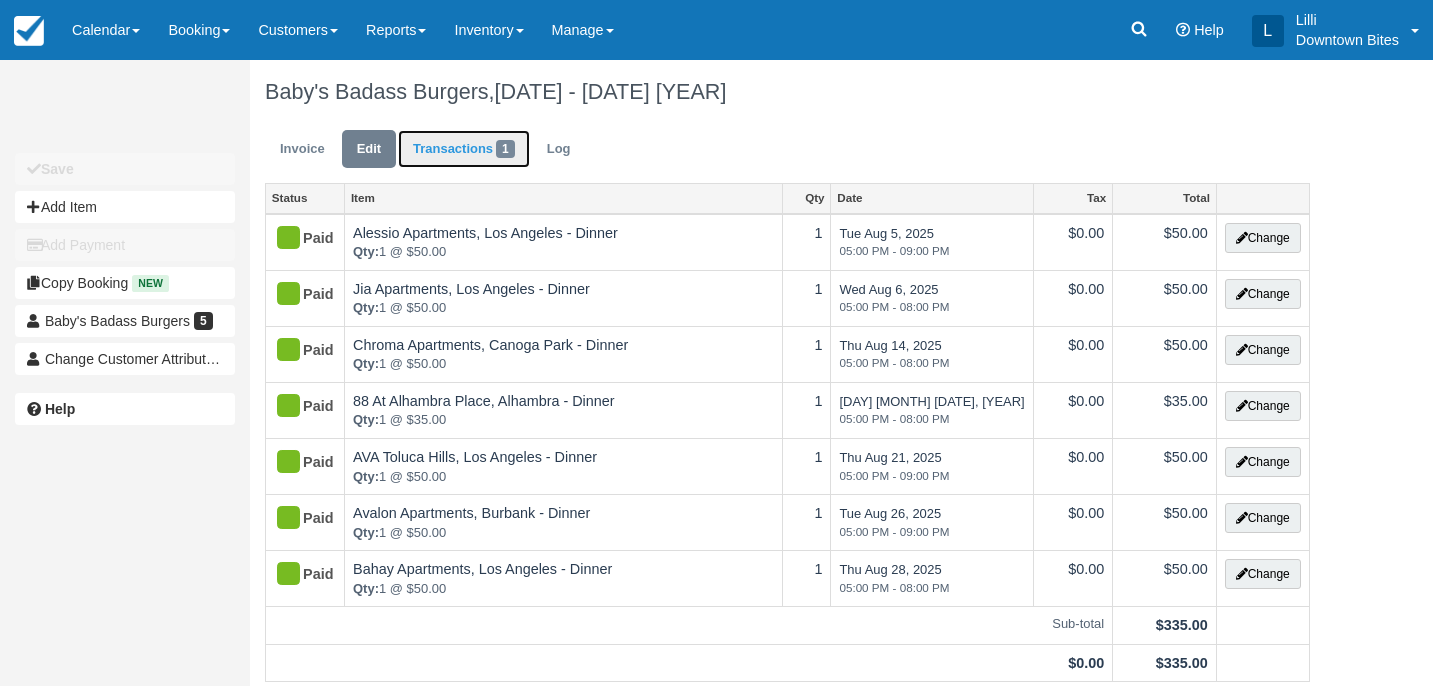 click on "Transactions  1" at bounding box center [464, 149] 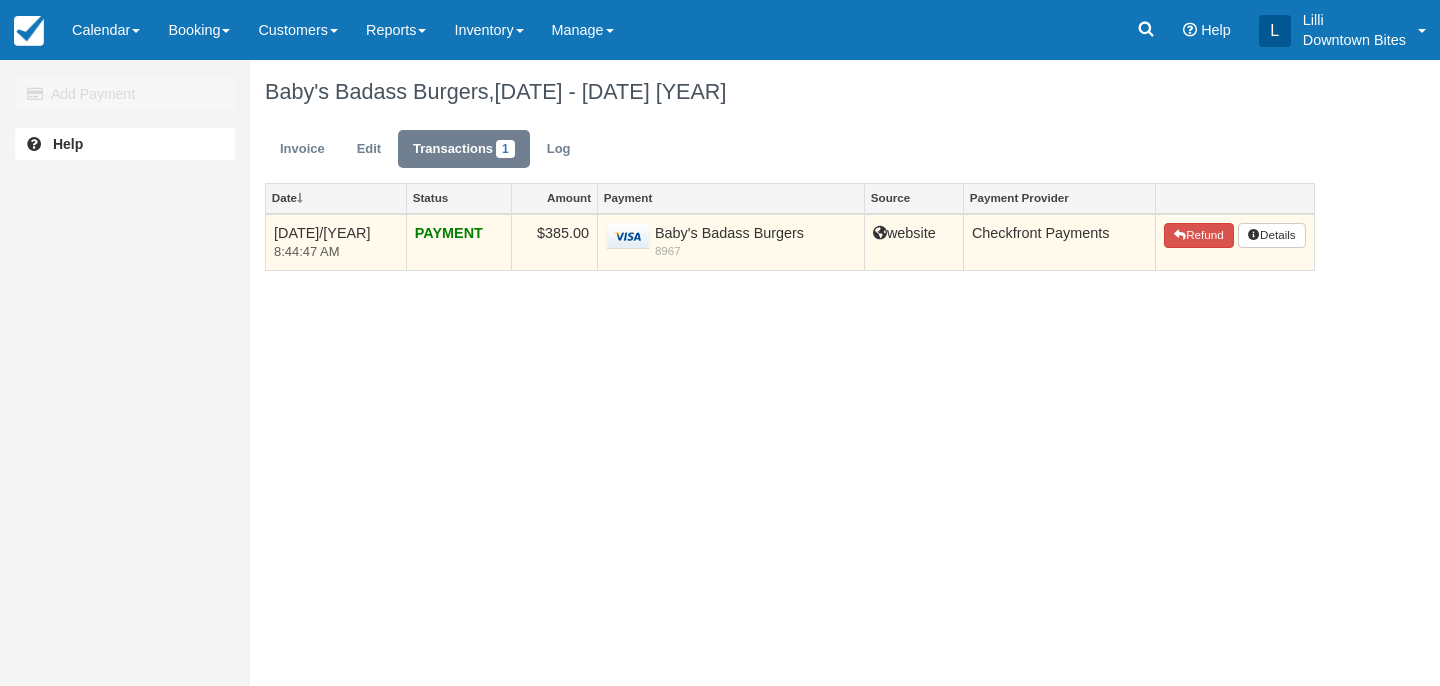 scroll, scrollTop: 0, scrollLeft: 0, axis: both 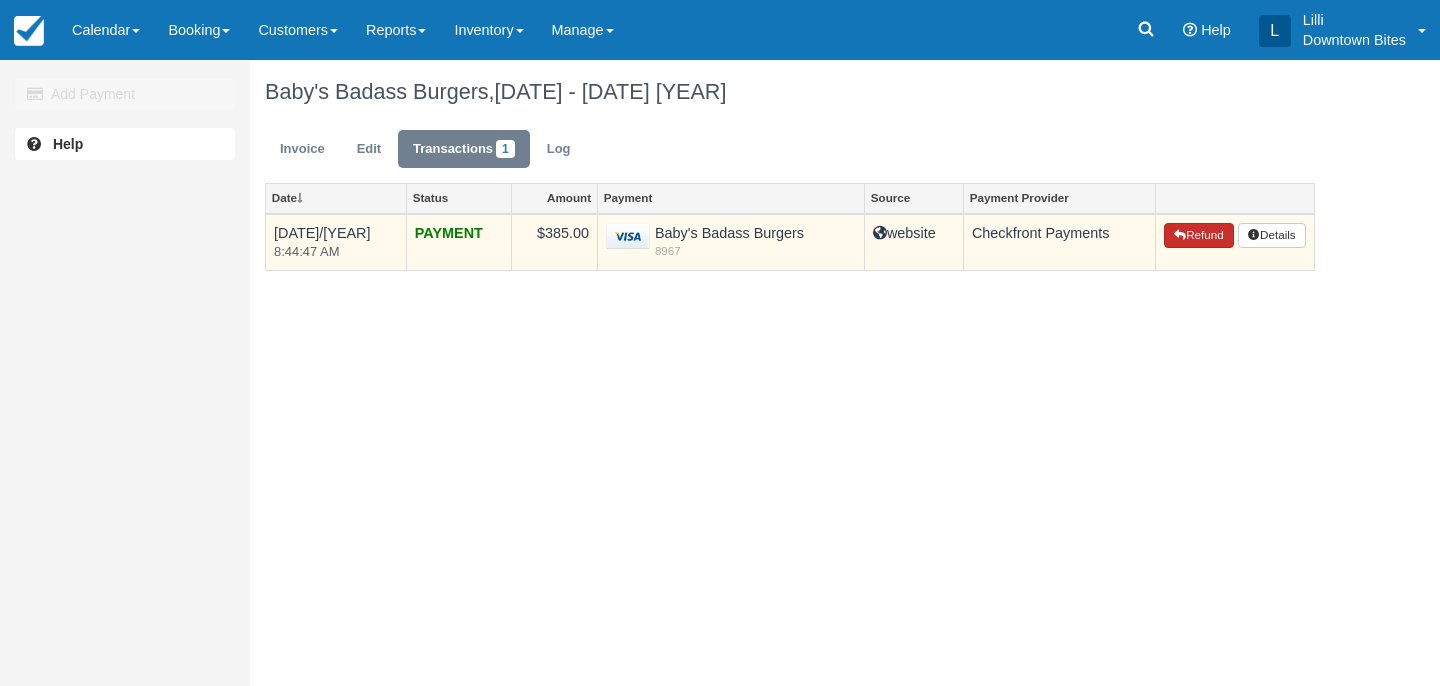 click on "Refund" at bounding box center [1199, 236] 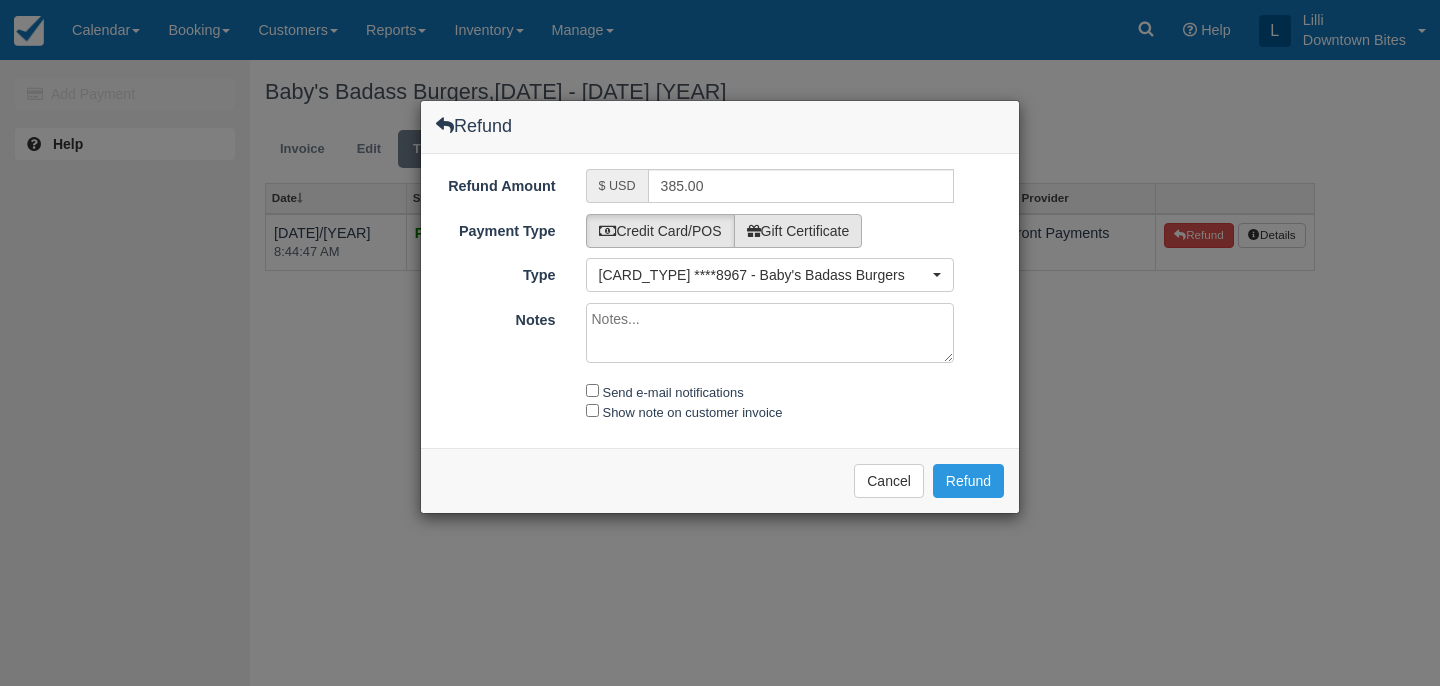 click on "Gift Certificate" at bounding box center (798, 231) 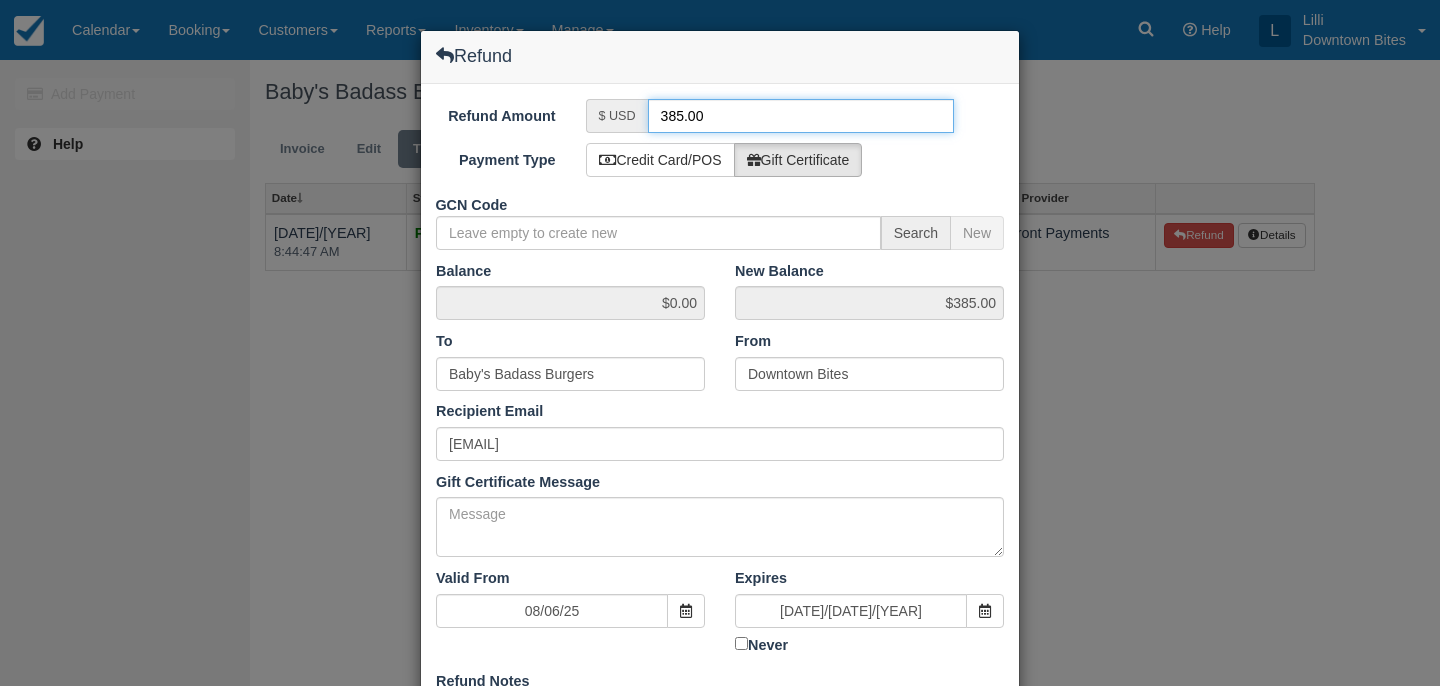 click on "385.00" at bounding box center [801, 116] 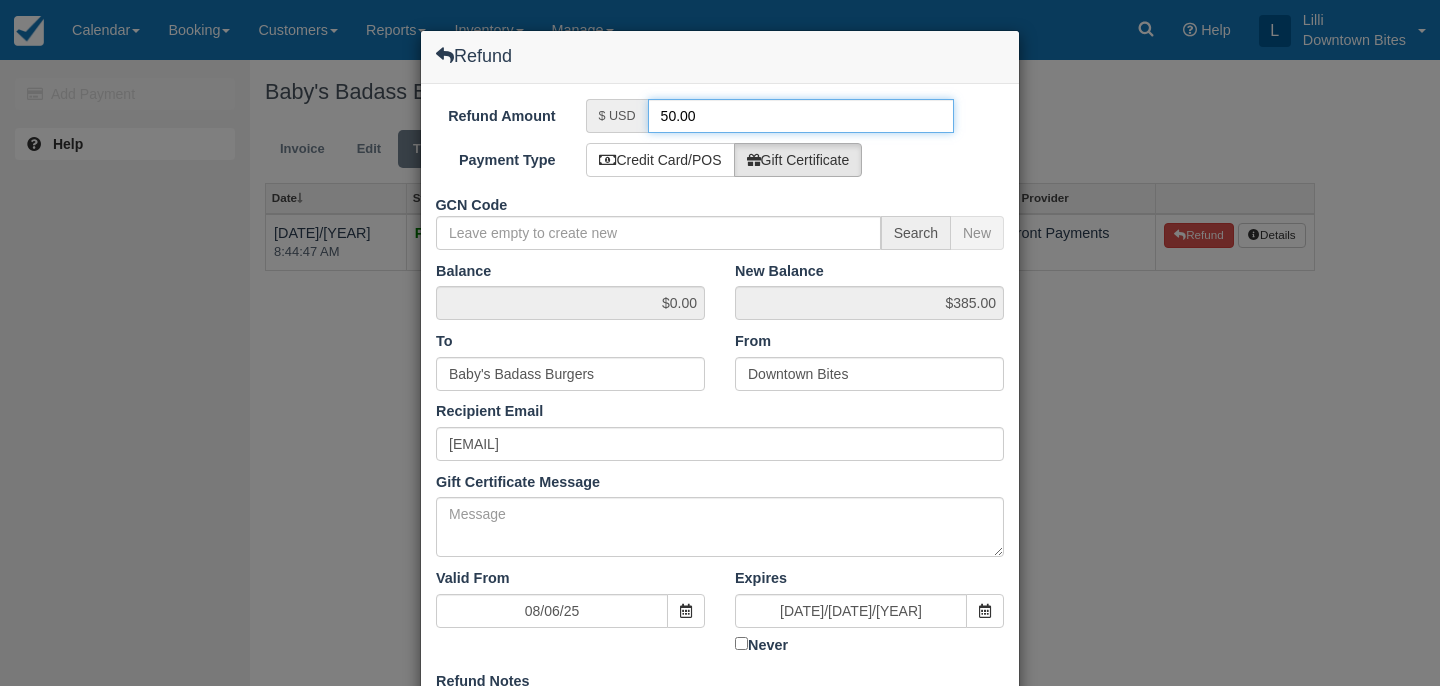 type on "50.00" 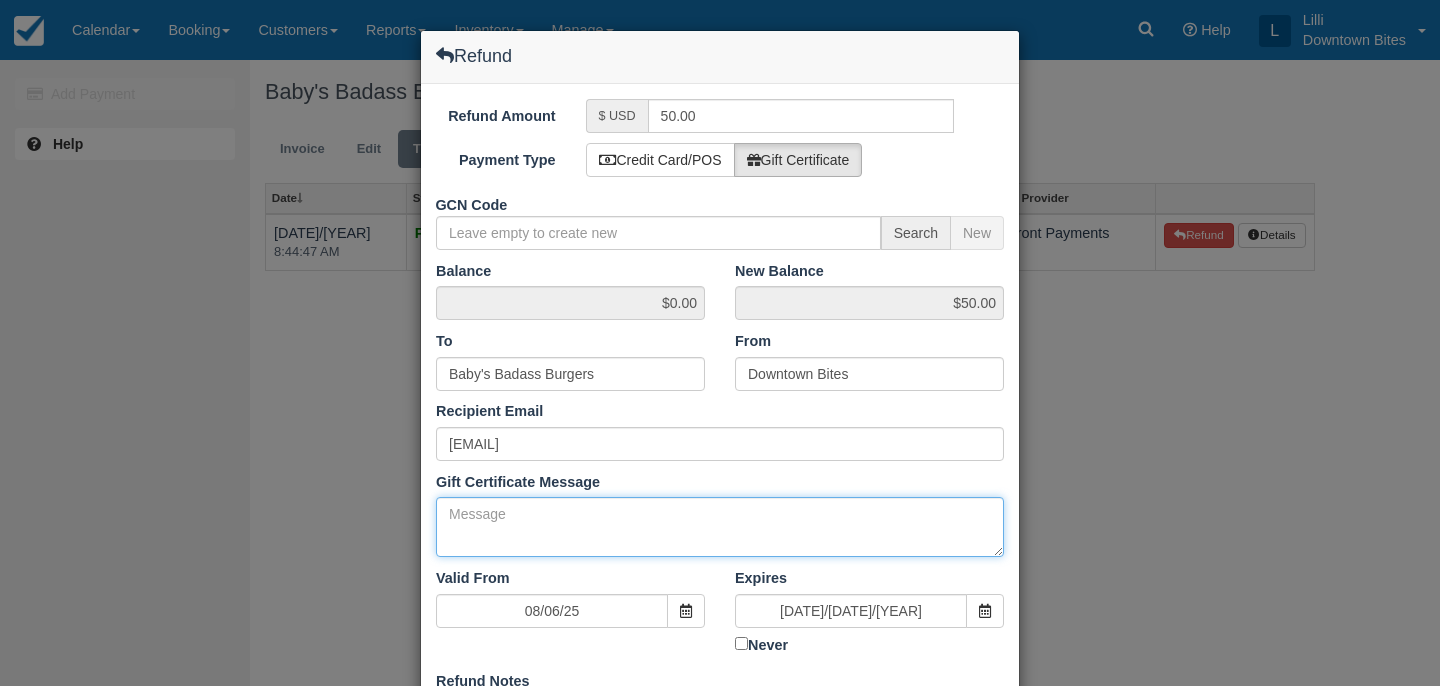 click on "Gift Certificate Message" at bounding box center [720, 527] 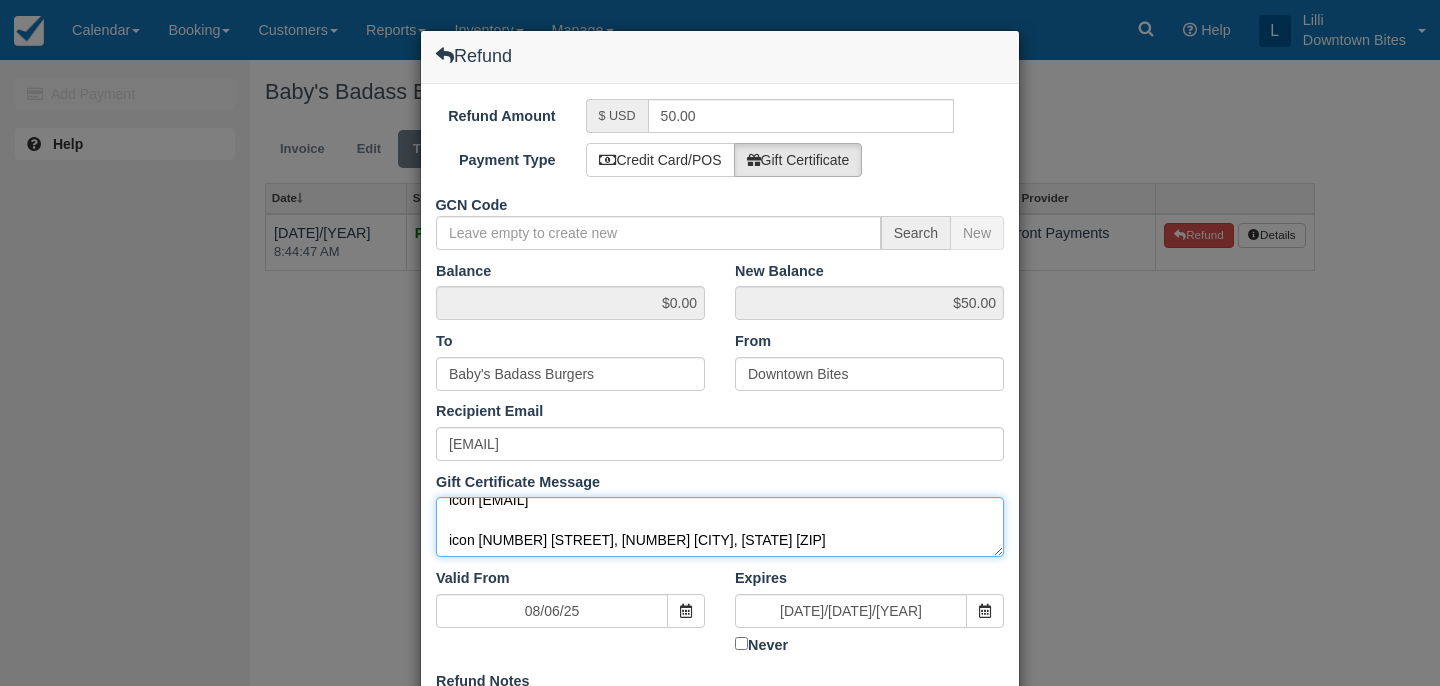 scroll, scrollTop: 414, scrollLeft: 0, axis: vertical 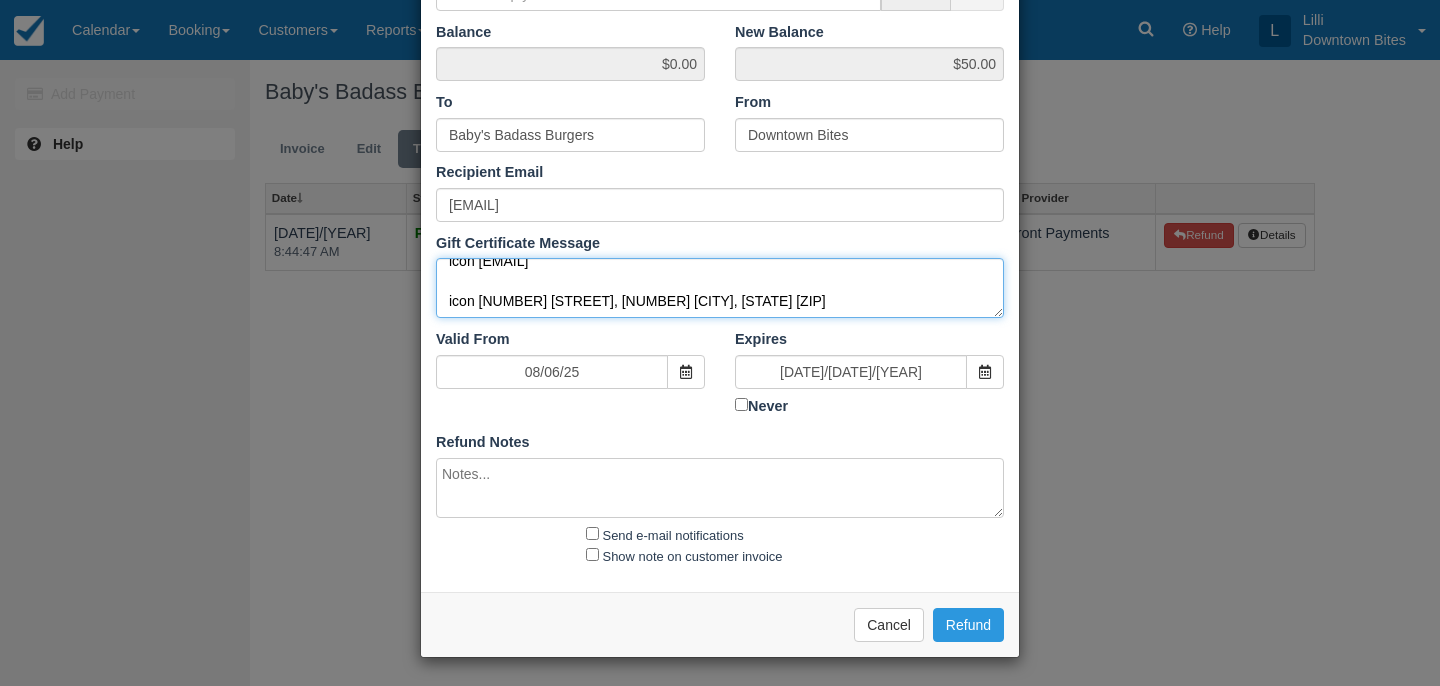 type on "Re: Tropic Cover Baby's Next Week @ Chadwick 8/12
External
Inbox
Lauren Saravia
7:46 AM (39 minutes ago)
to me, Nelson
Hi Lilli, I was unable to find another cover. We will just take the credit for this and you can find the cover. Thanks
photo
Lauren Saravia.
Owner, Baby's Burgers, Los Angeles.
icon (310) 349-6207
icon babysbadassburgers.com
icon 177 E Colorado Blvd, 2nd Floor Pasadena, CA 91105" 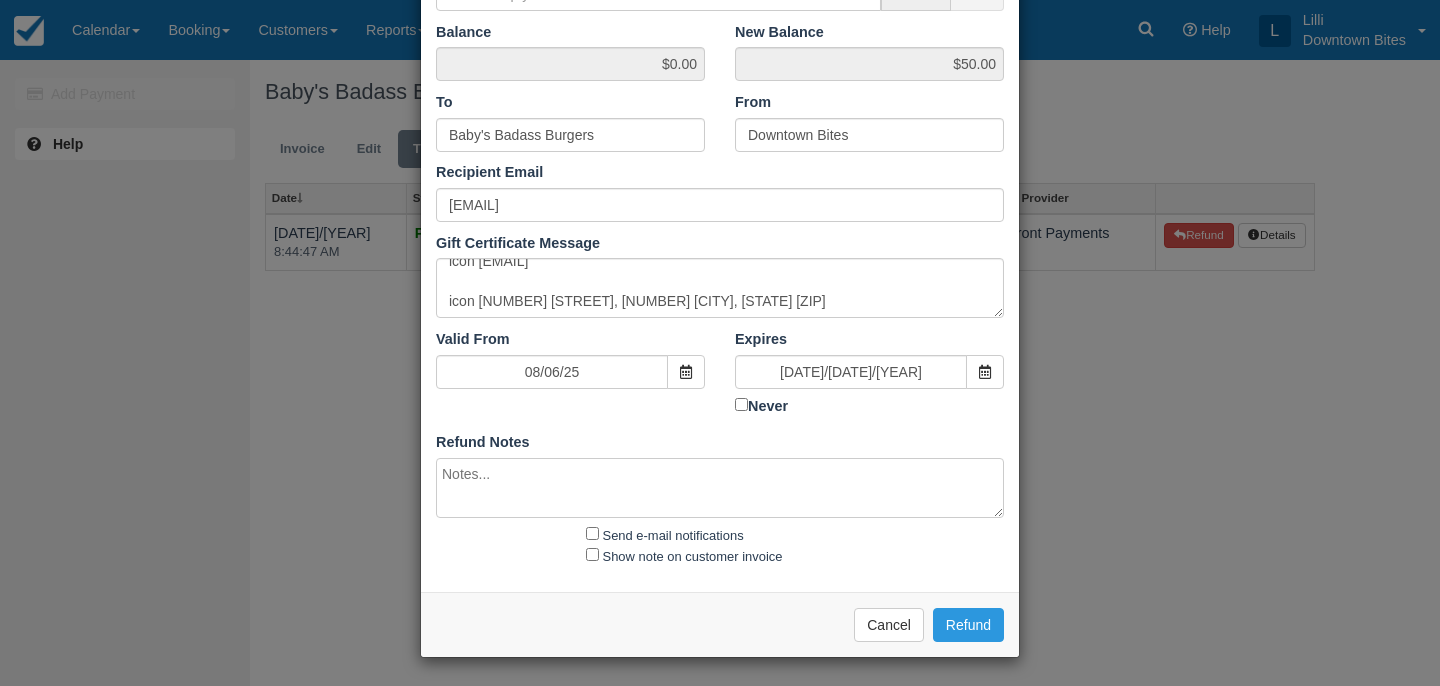 click at bounding box center [720, 488] 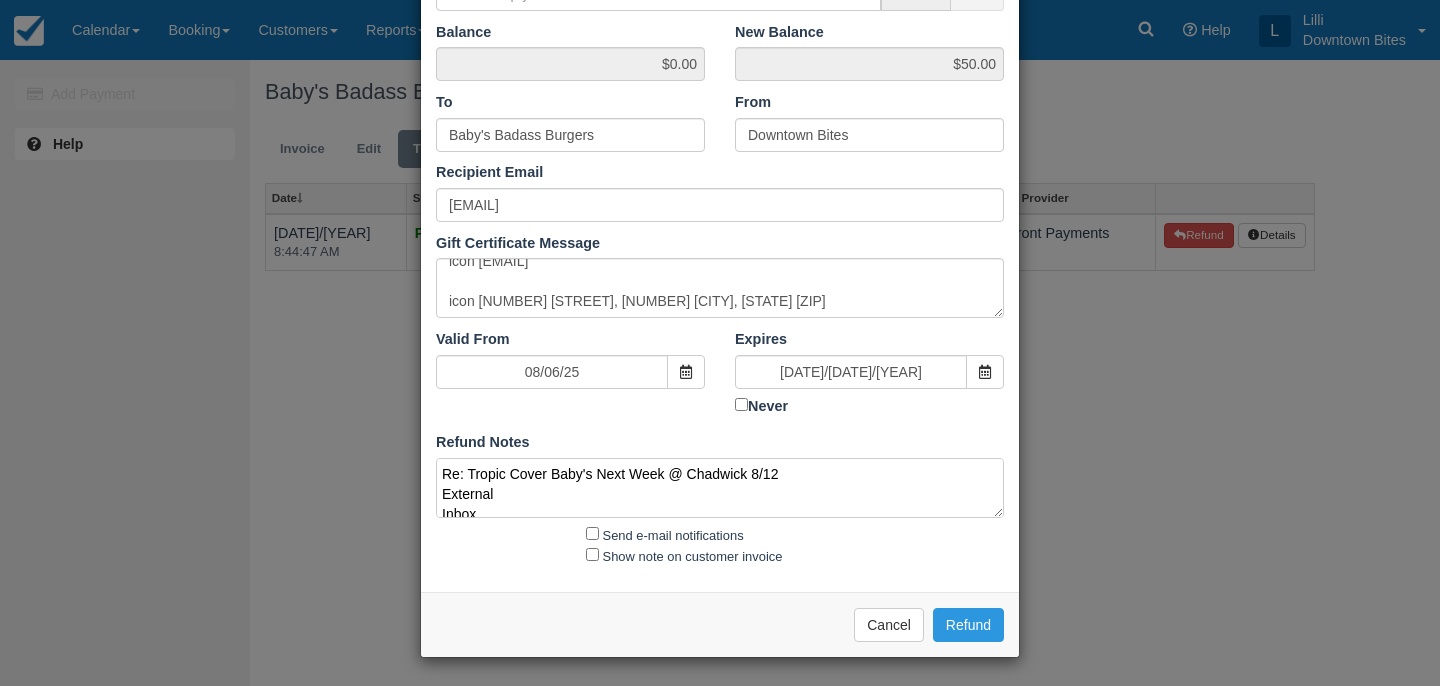 scroll, scrollTop: 405, scrollLeft: 0, axis: vertical 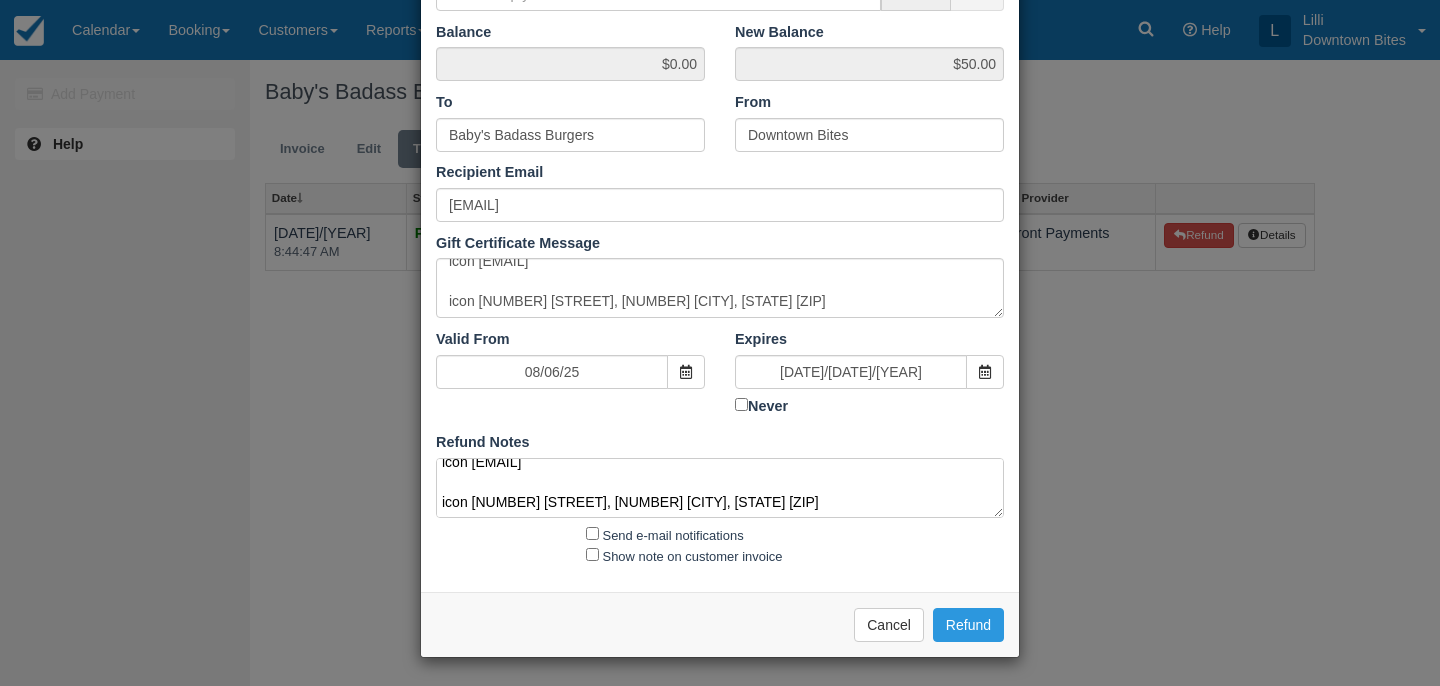 type on "Re: Tropic Cover Baby's Next Week @ Chadwick 8/12
External
Inbox
Lauren Saravia
7:46 AM (39 minutes ago)
to me, Nelson
Hi Lilli, I was unable to find another cover. We will just take the credit for this and you can find the cover. Thanks
photo
Lauren Saravia.
Owner, Baby's Burgers, Los Angeles.
icon (310) 349-6207
icon babysbadassburgers.com
icon 177 E Colorado Blvd, 2nd Floor Pasadena, CA 91105" 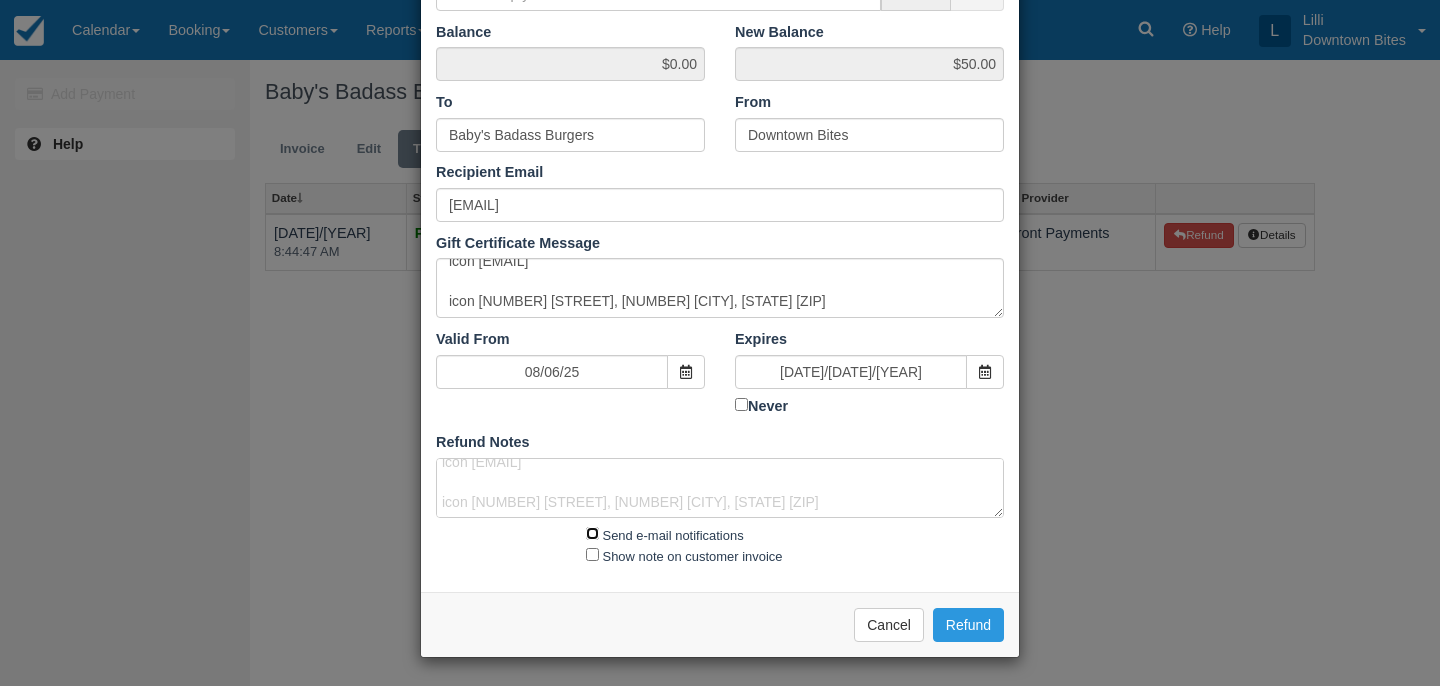 click on "Send e-mail notifications" at bounding box center [592, 533] 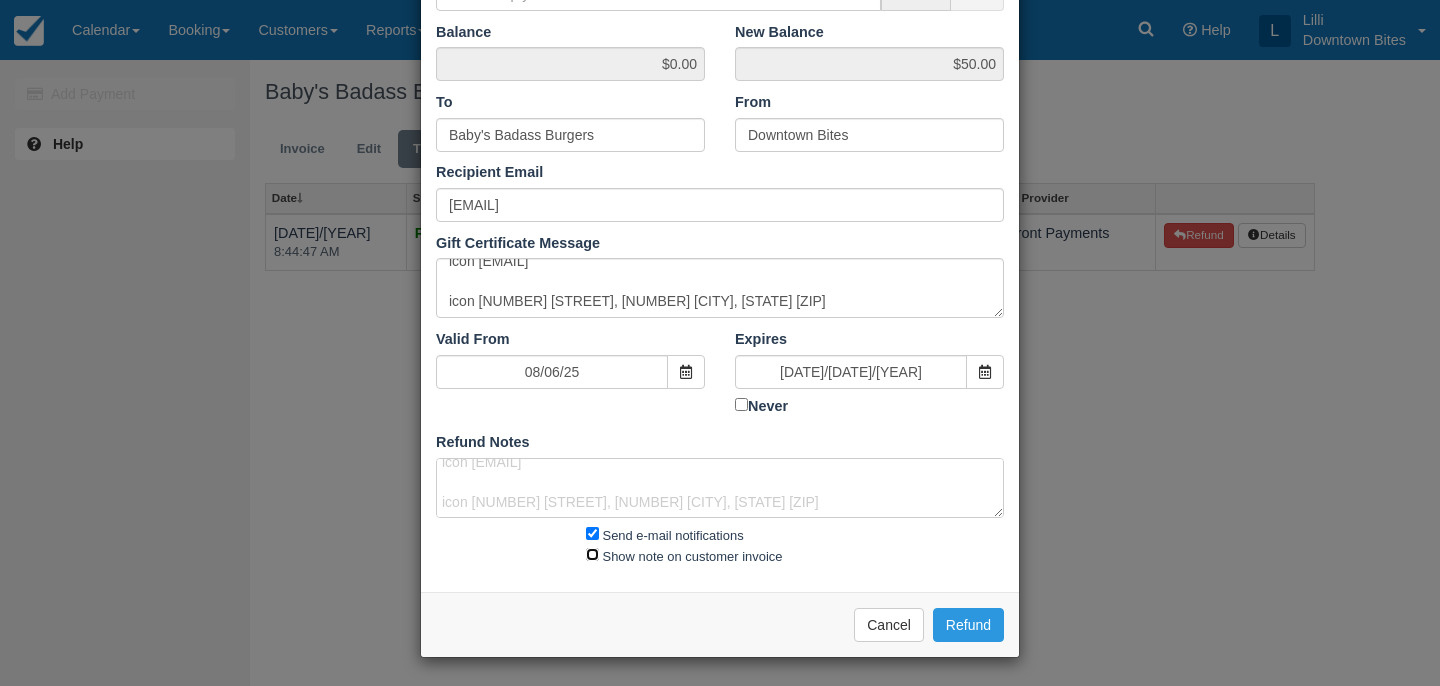 click on "Show note on customer invoice" at bounding box center (592, 554) 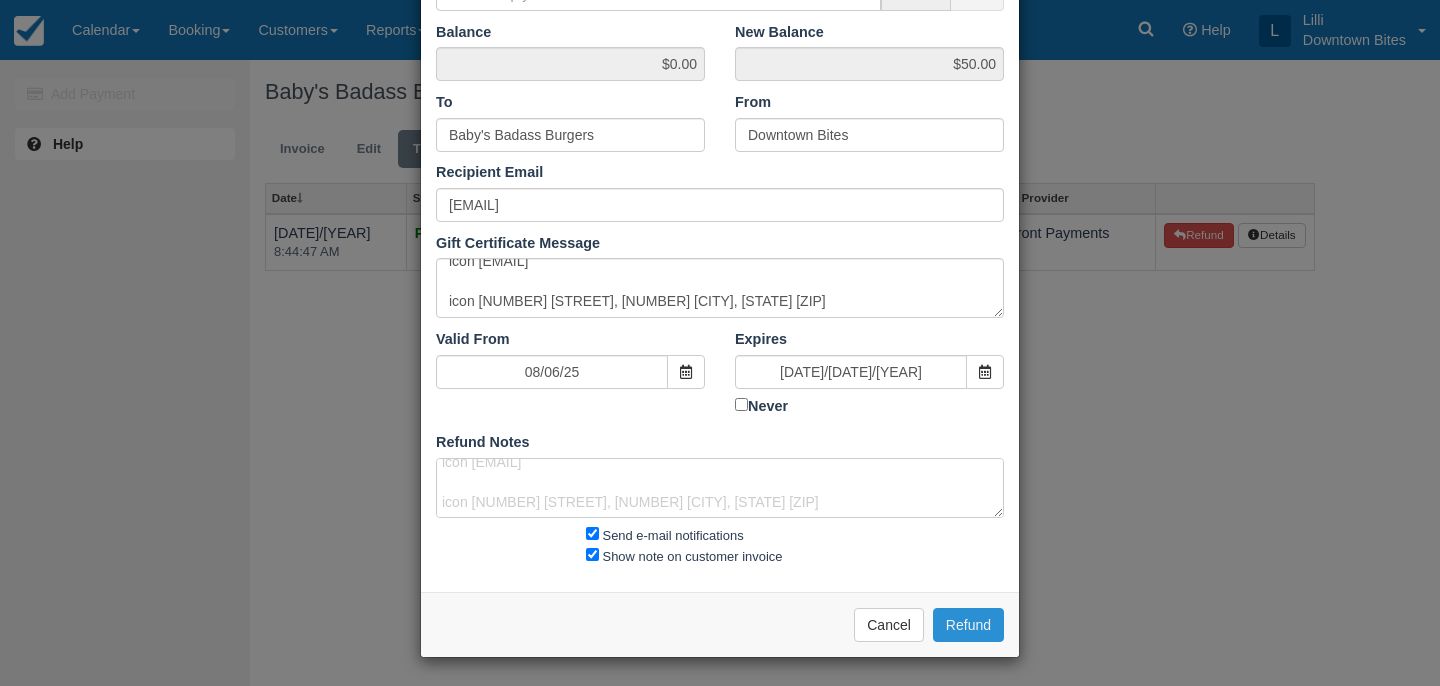 click on "Refund" at bounding box center [968, 625] 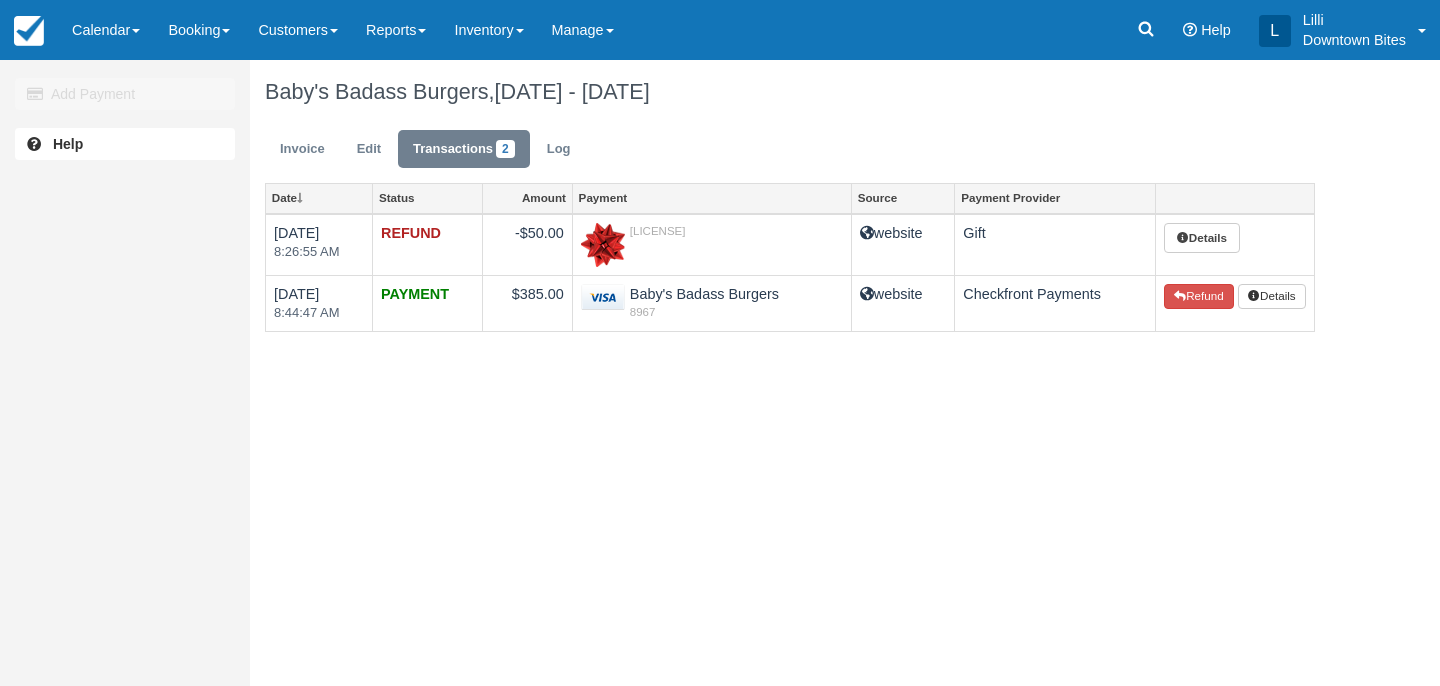 scroll, scrollTop: 0, scrollLeft: 0, axis: both 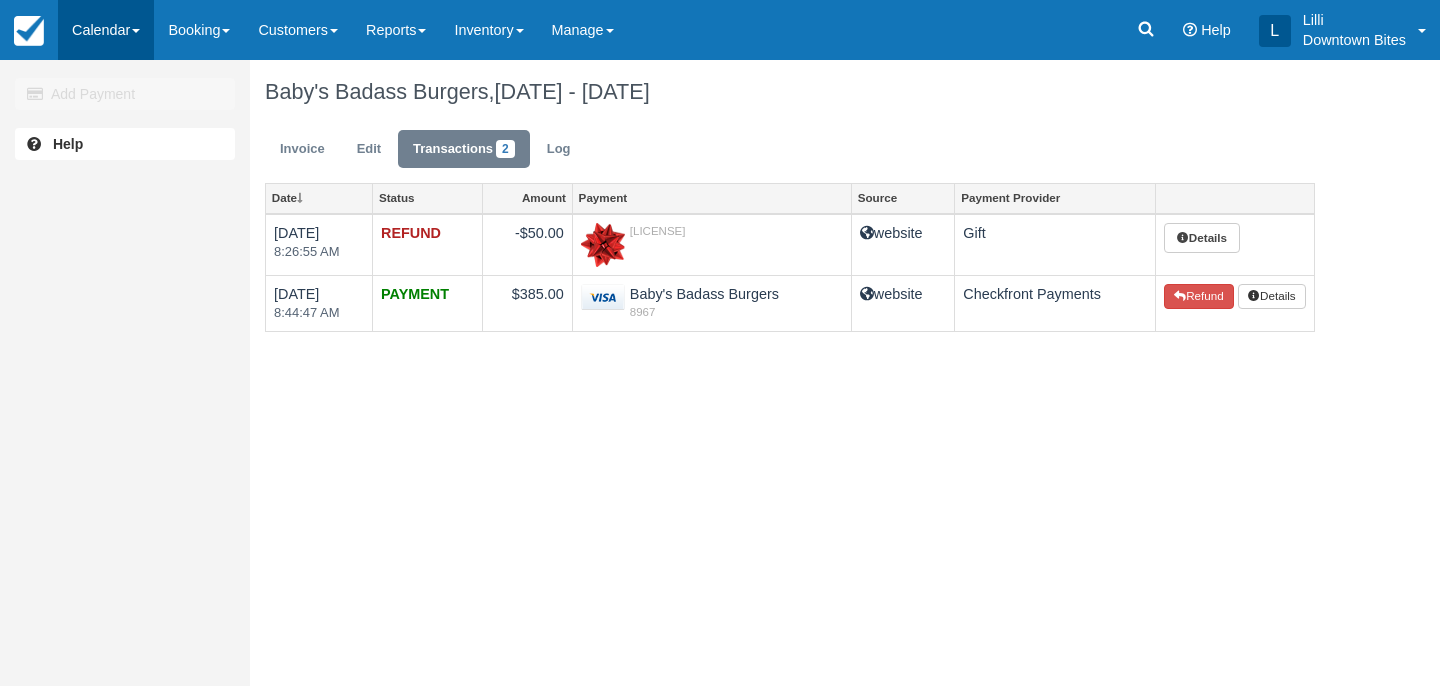click on "Calendar" at bounding box center (106, 30) 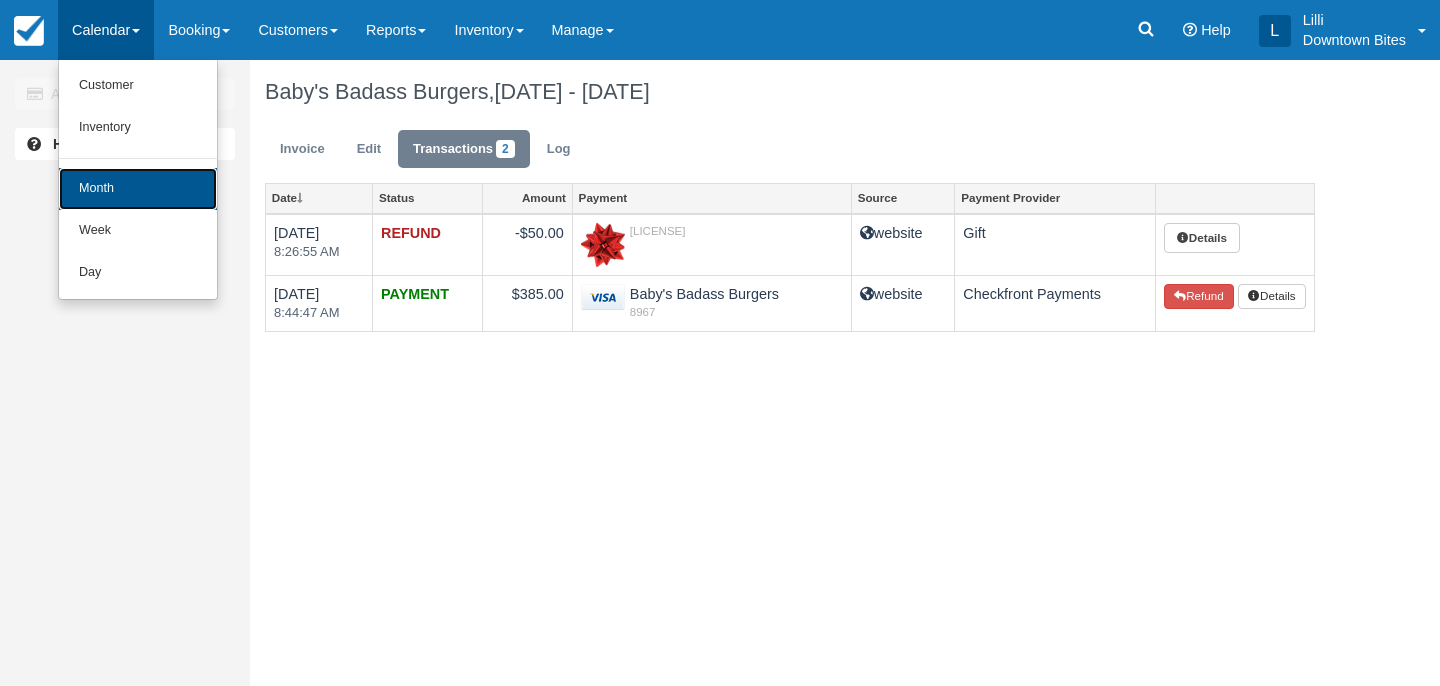 click on "Month" at bounding box center [138, 189] 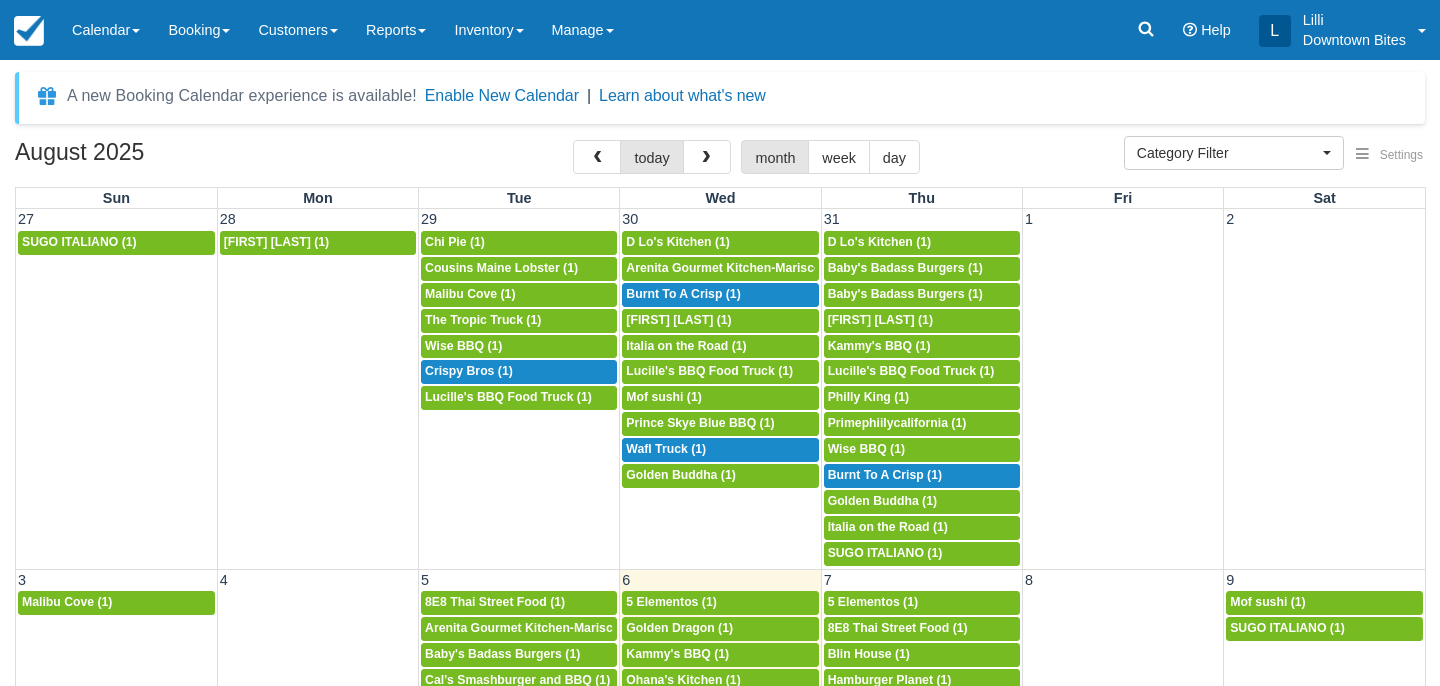 select 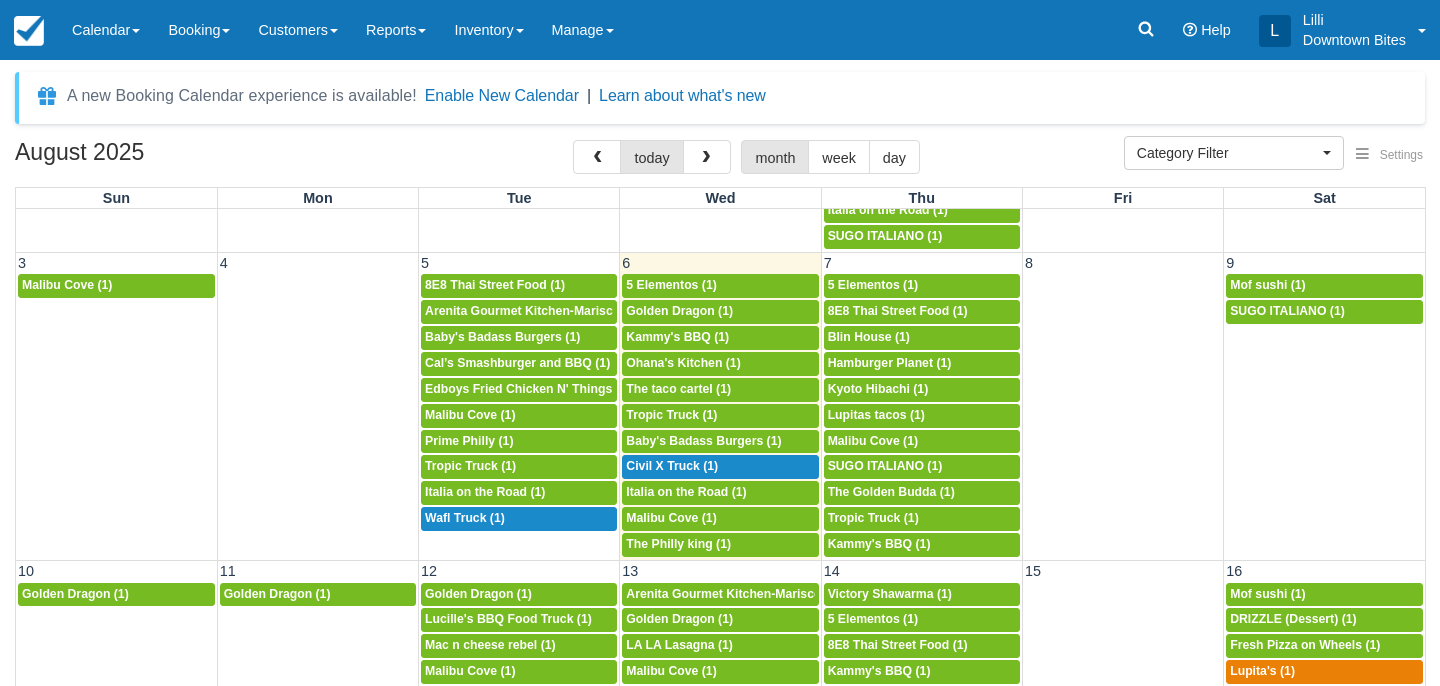 scroll, scrollTop: 251, scrollLeft: 0, axis: vertical 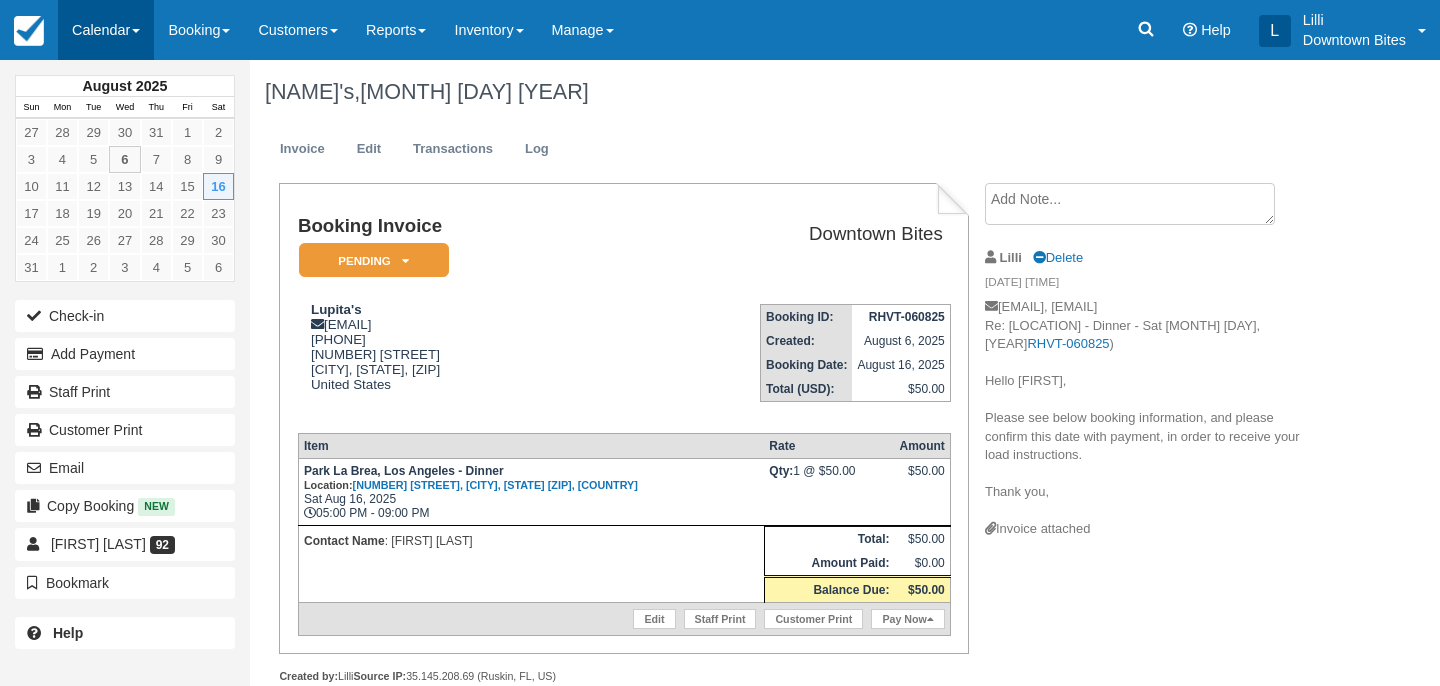 click on "Calendar" at bounding box center [106, 30] 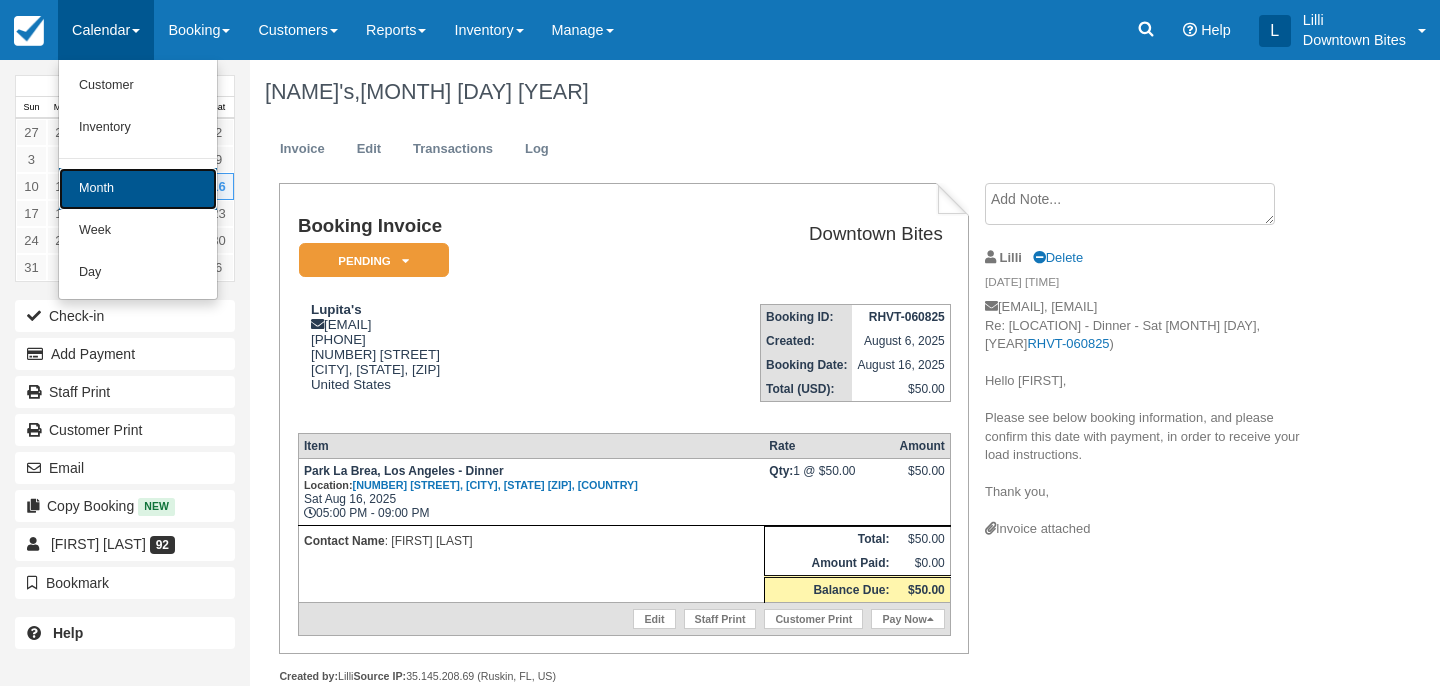 click on "Month" at bounding box center (138, 189) 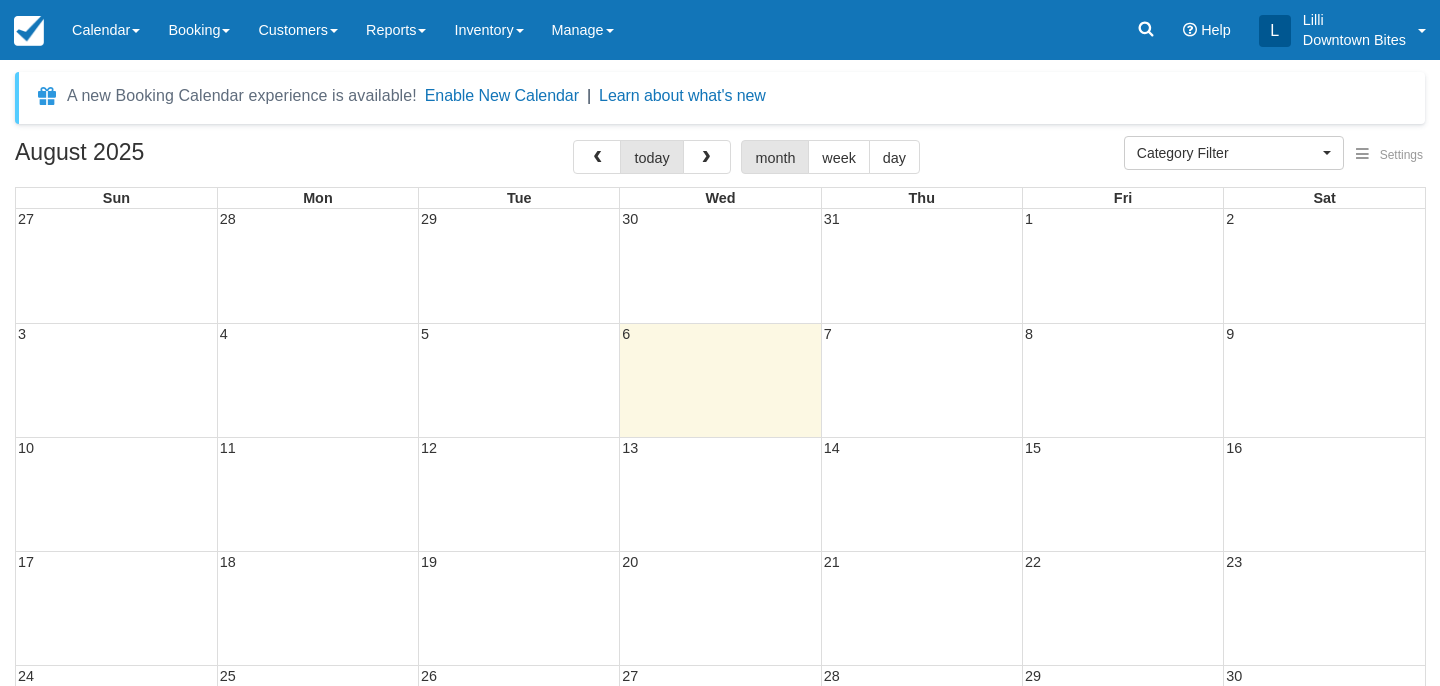 select 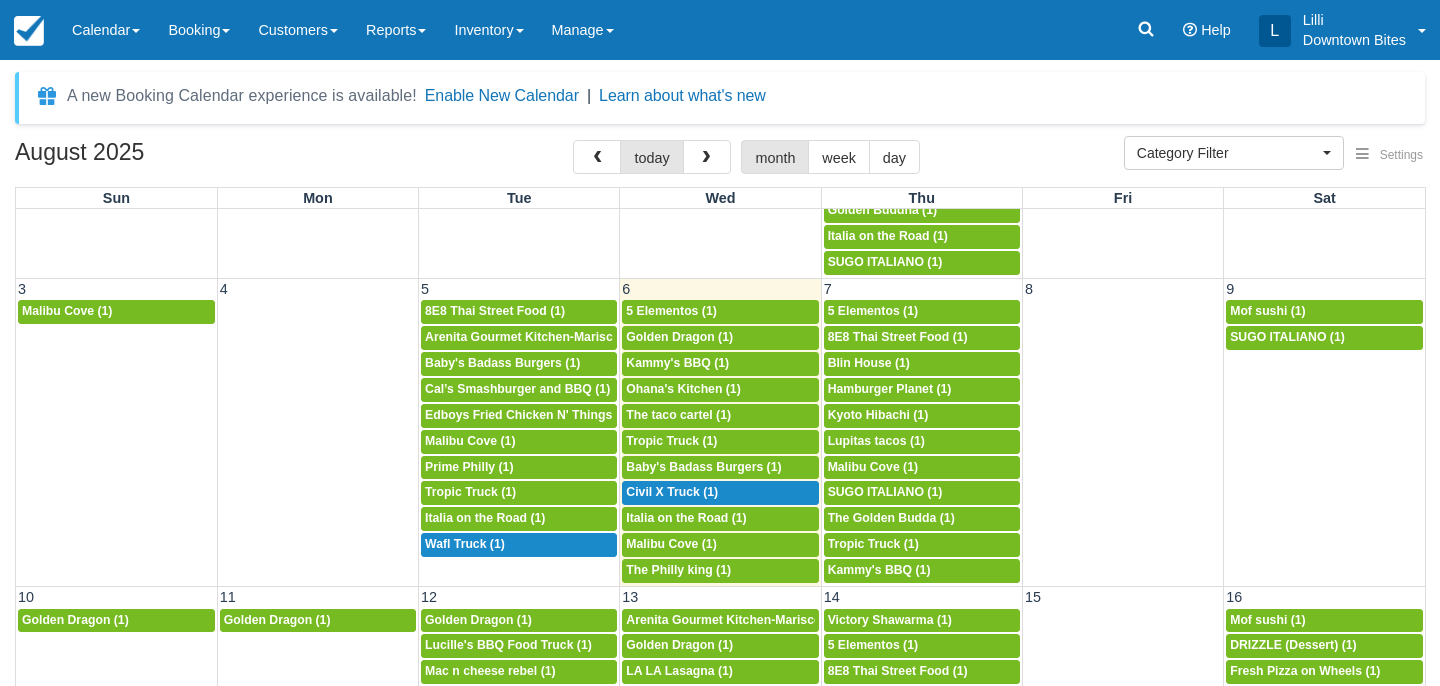 scroll, scrollTop: 299, scrollLeft: 0, axis: vertical 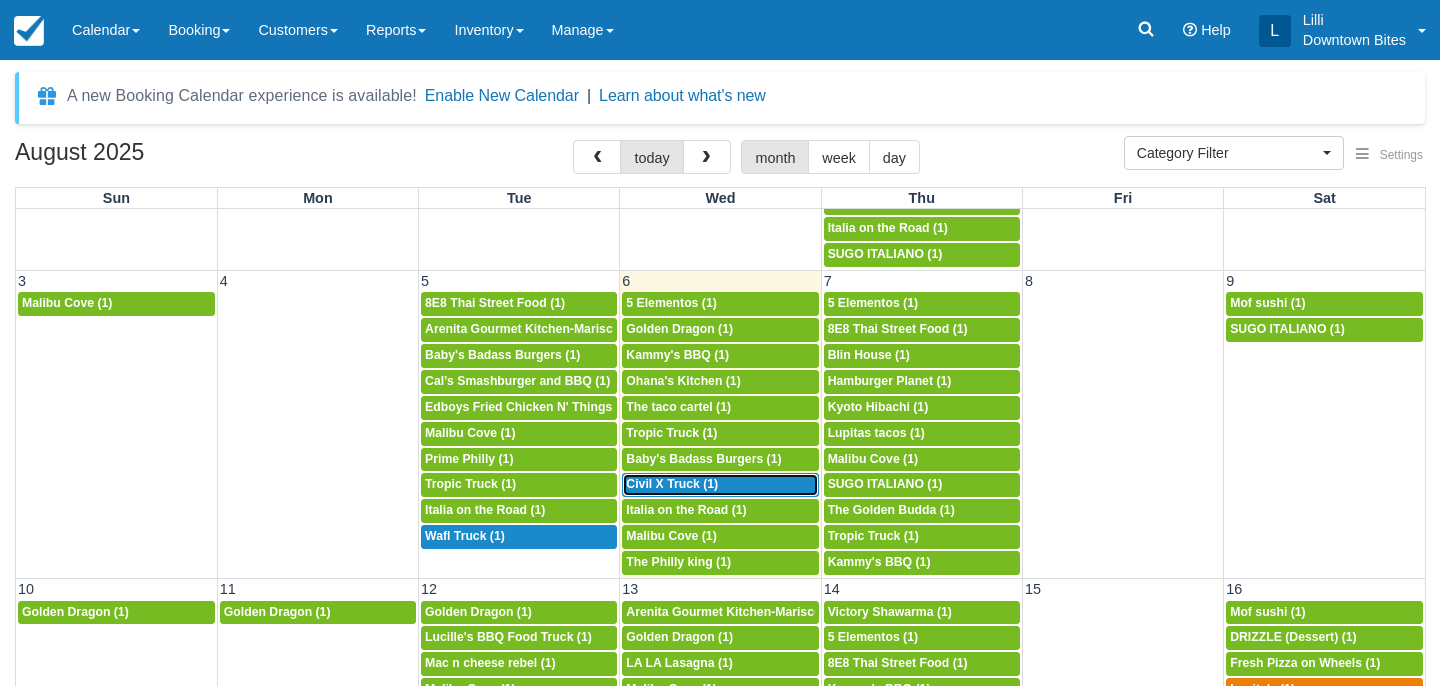 click on "Civil X Truck (1)" at bounding box center [672, 484] 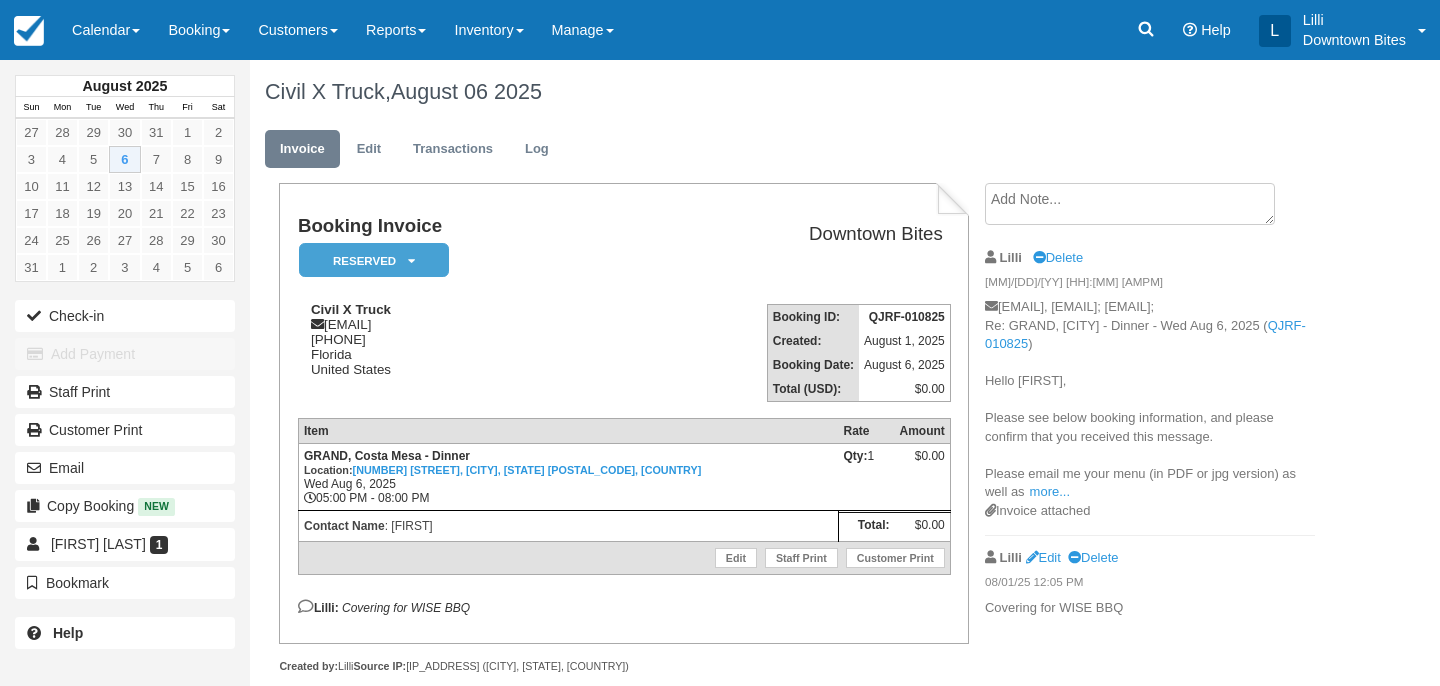 scroll, scrollTop: 0, scrollLeft: 0, axis: both 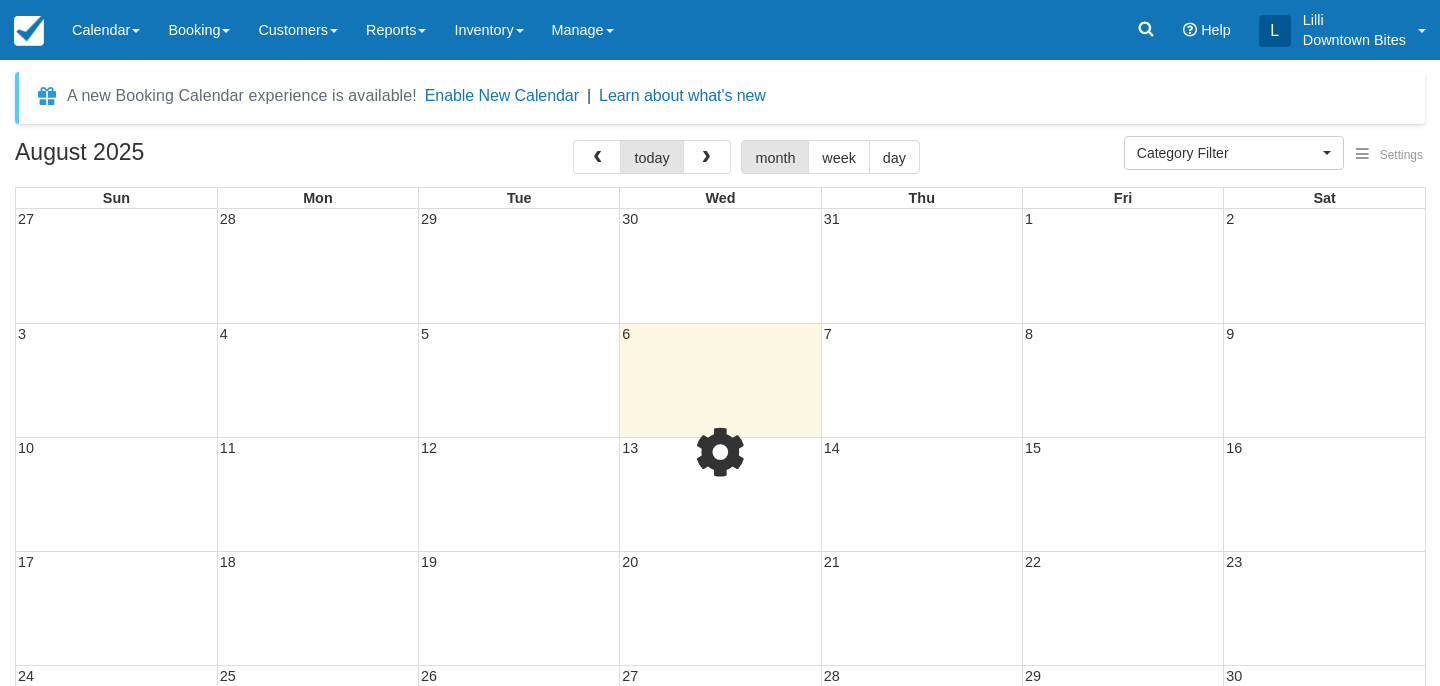 select 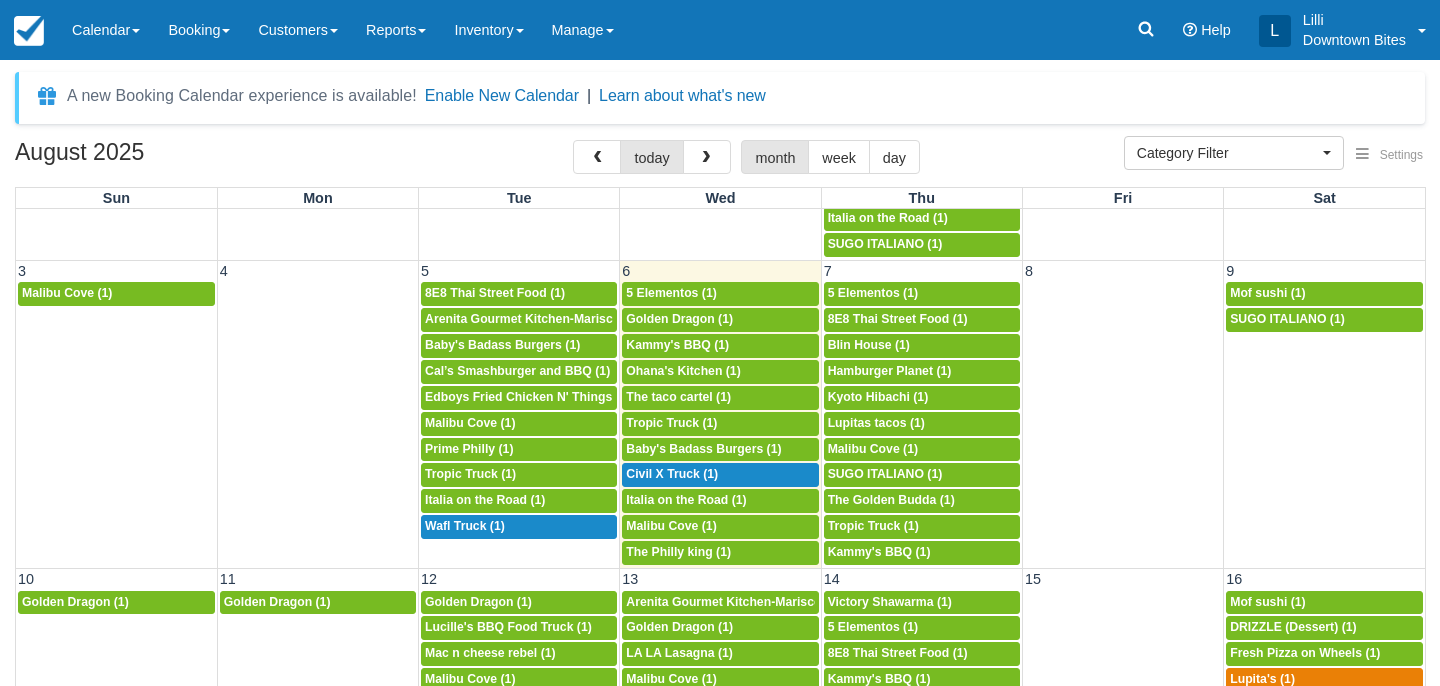 scroll, scrollTop: 312, scrollLeft: 0, axis: vertical 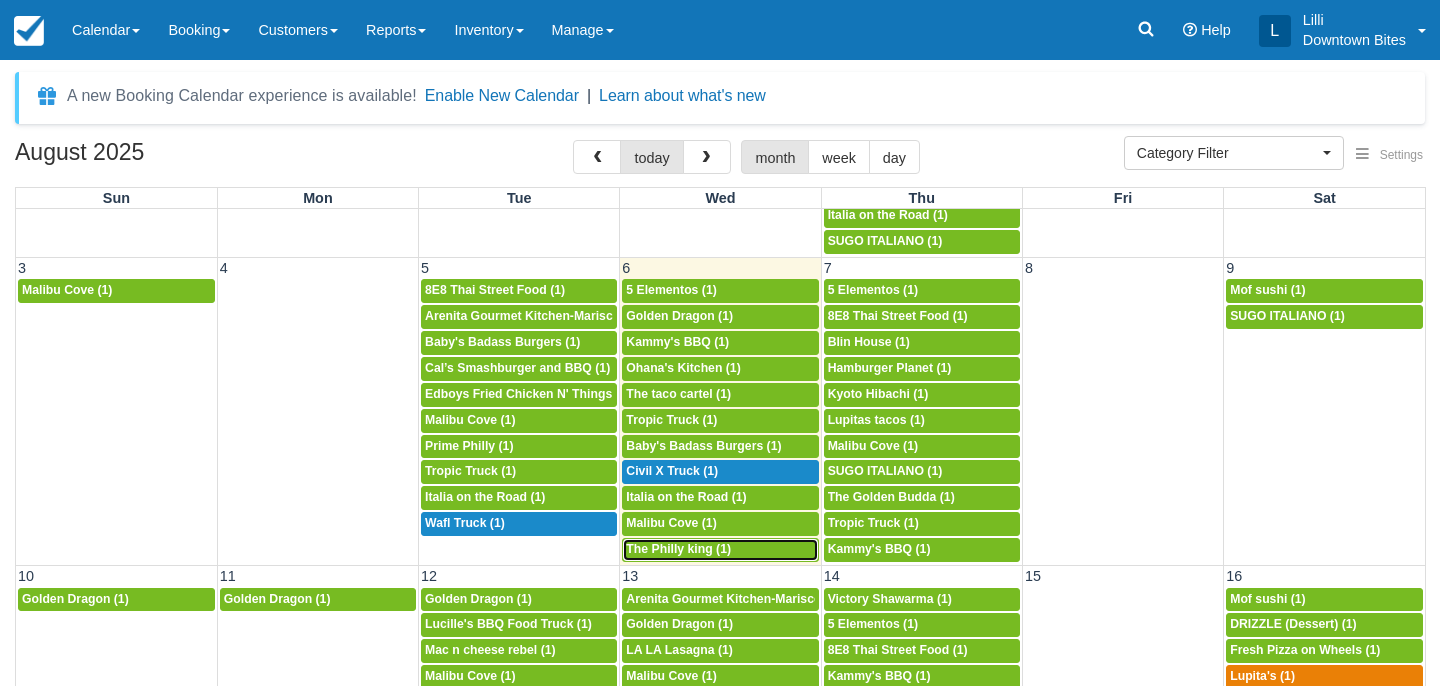 click on "5p   The Philly king (1)" at bounding box center (720, 550) 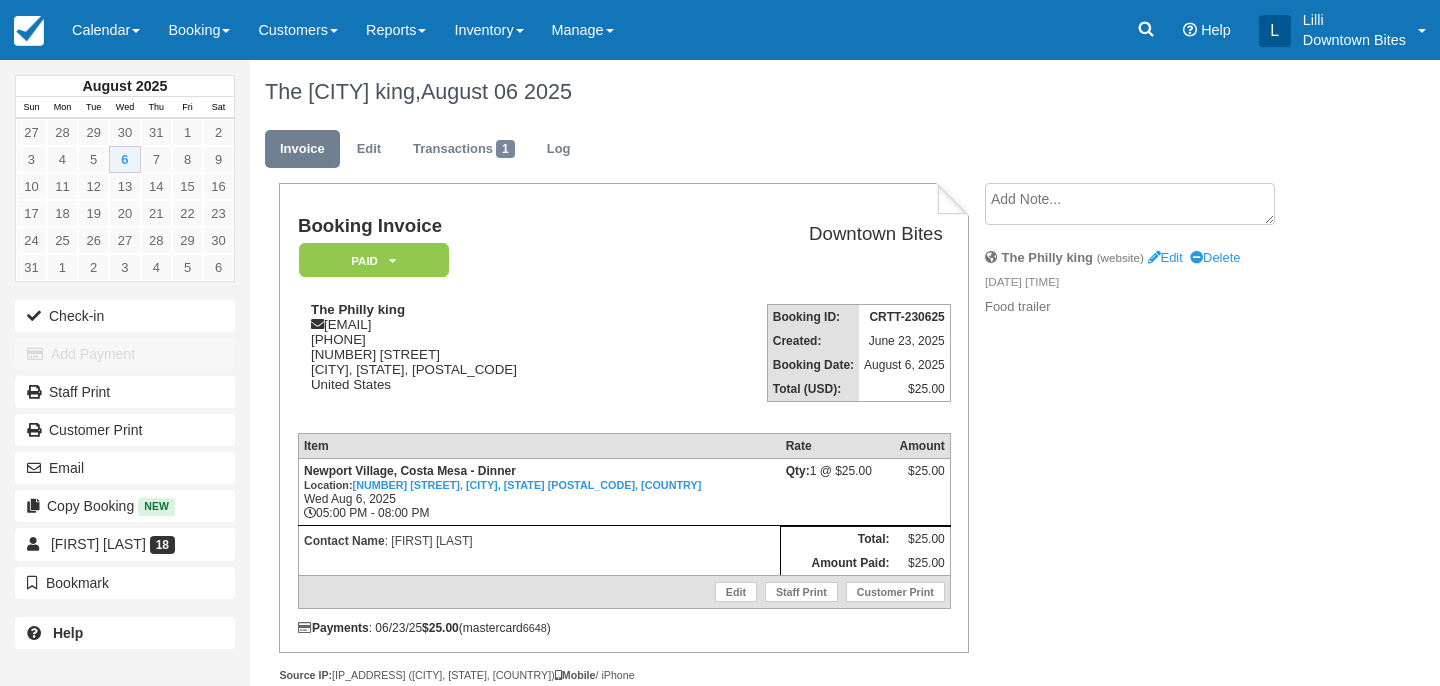 scroll, scrollTop: 0, scrollLeft: 0, axis: both 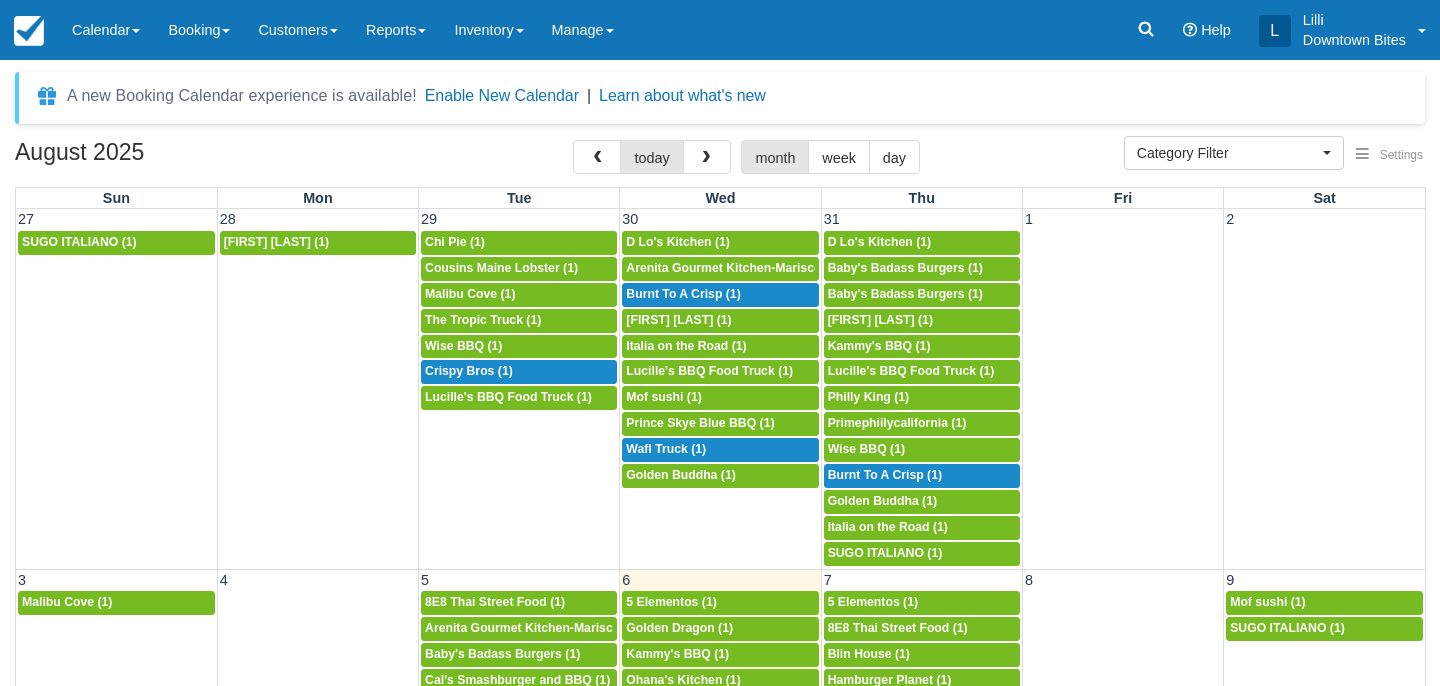 select 